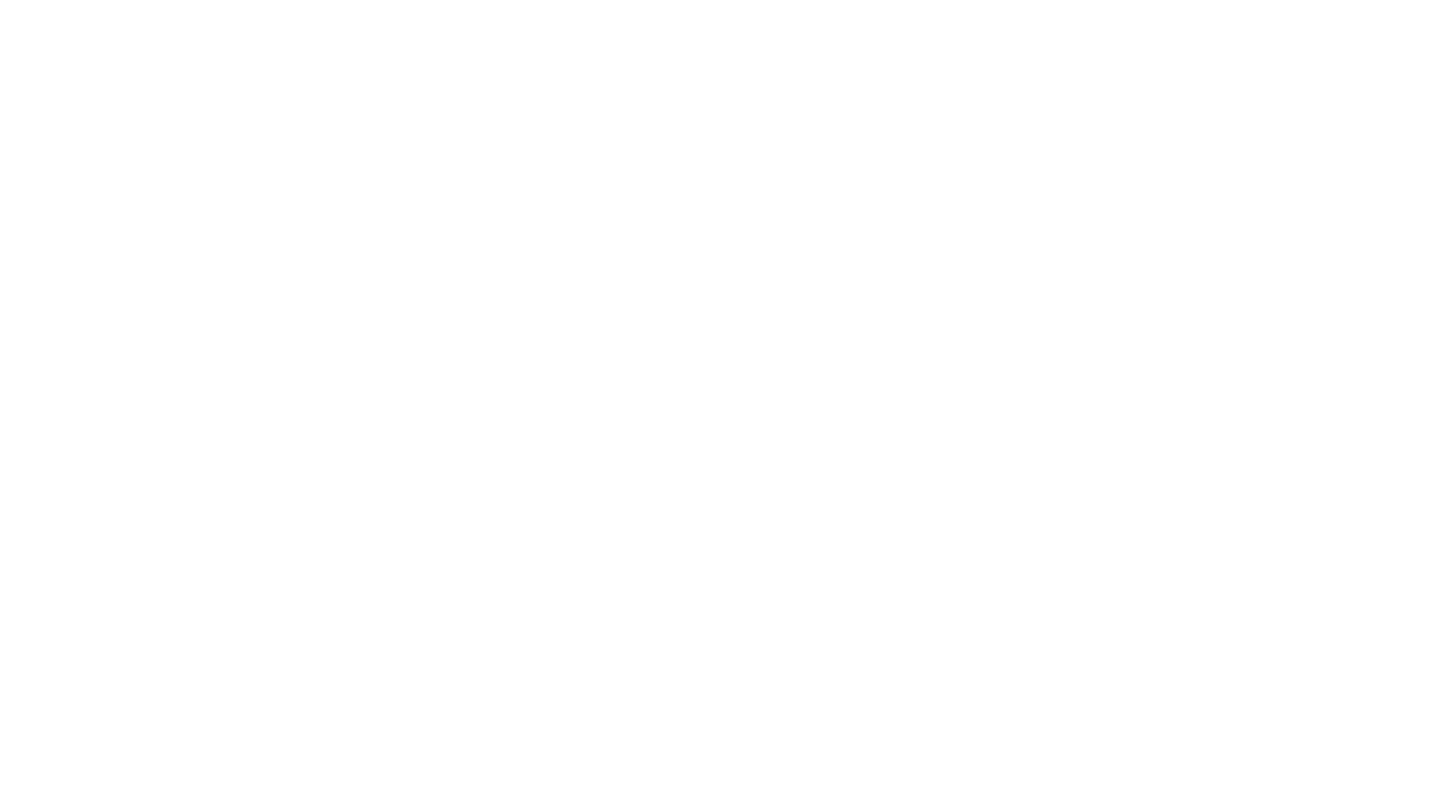 scroll, scrollTop: 0, scrollLeft: 0, axis: both 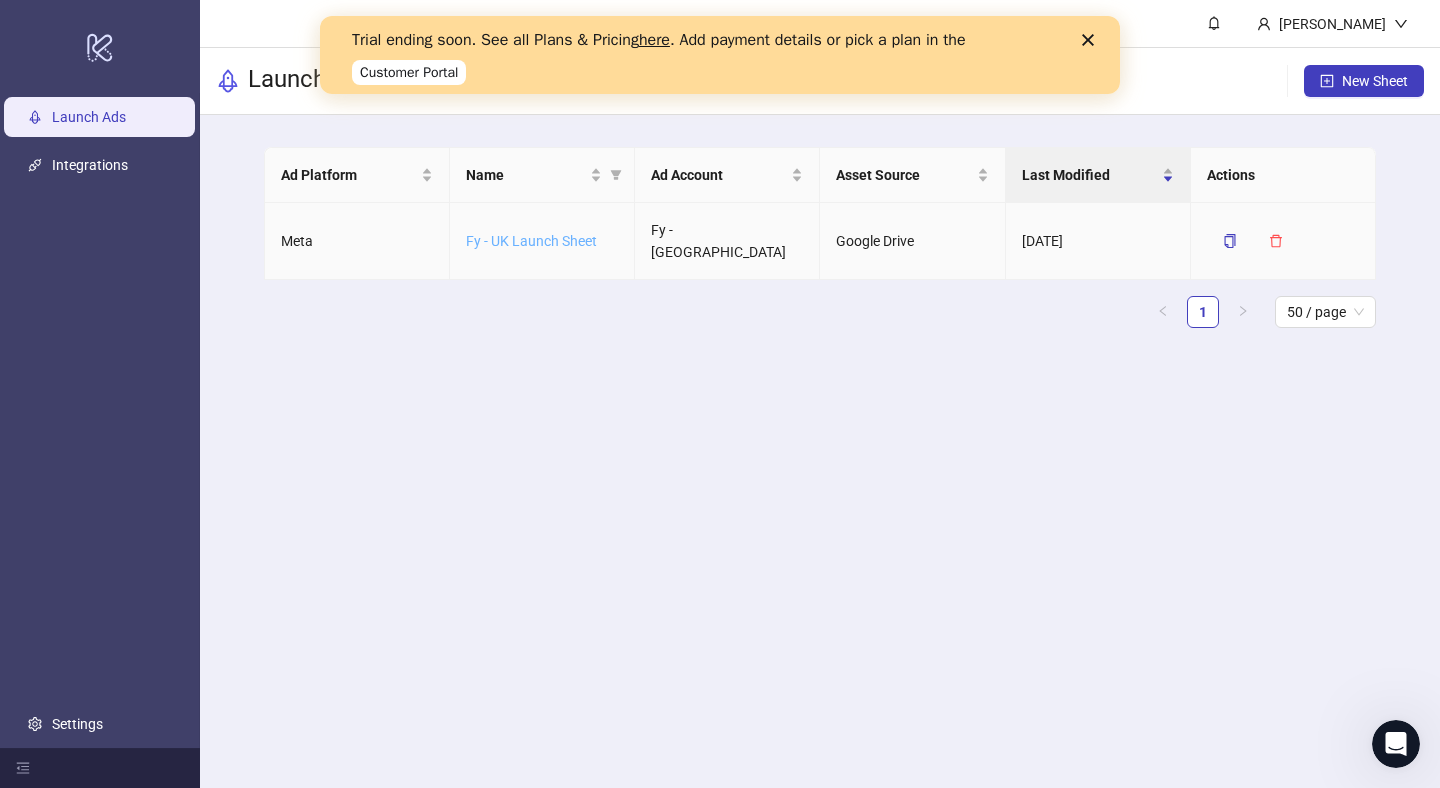 click on "Fy - UK Launch Sheet" at bounding box center [531, 241] 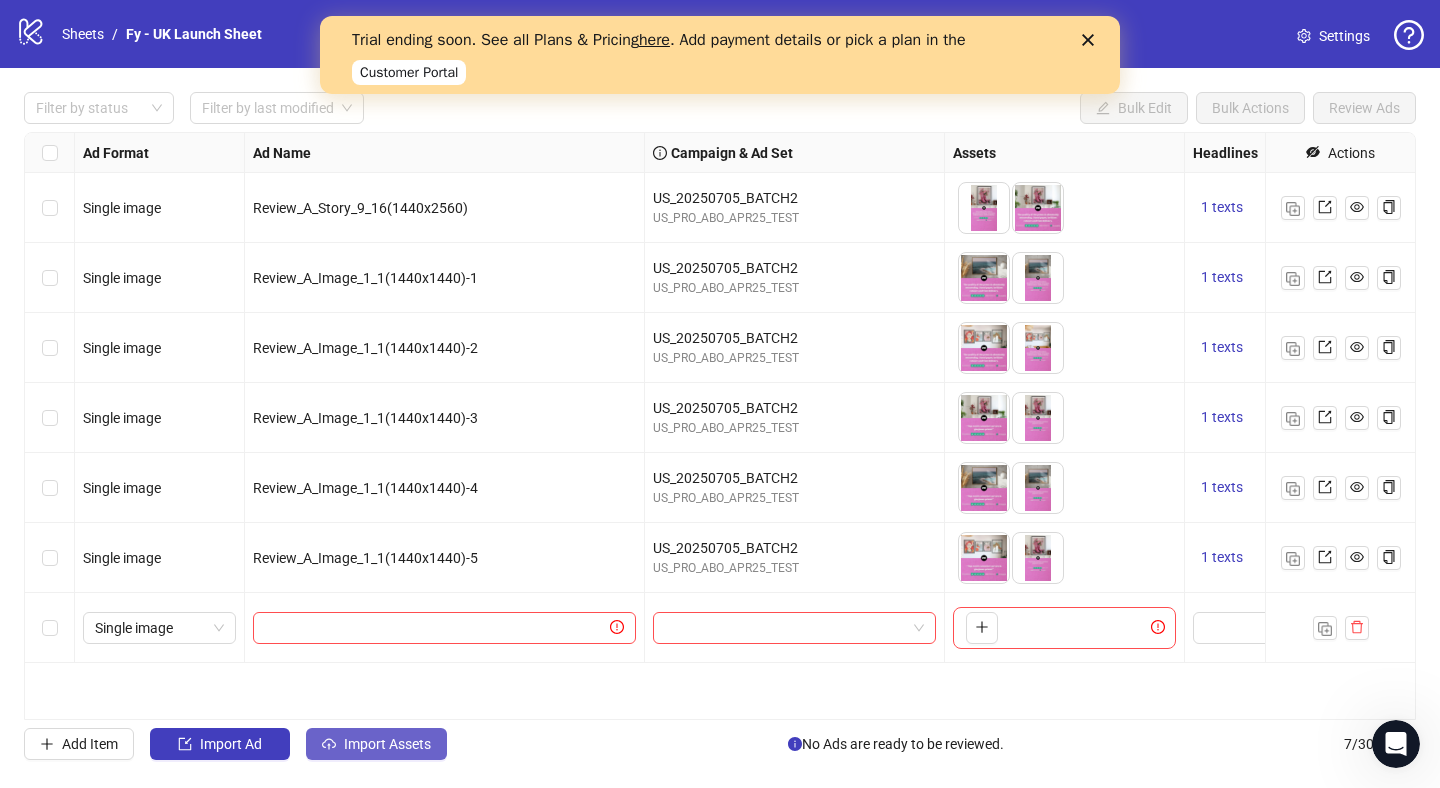 click on "Import Assets" at bounding box center [387, 744] 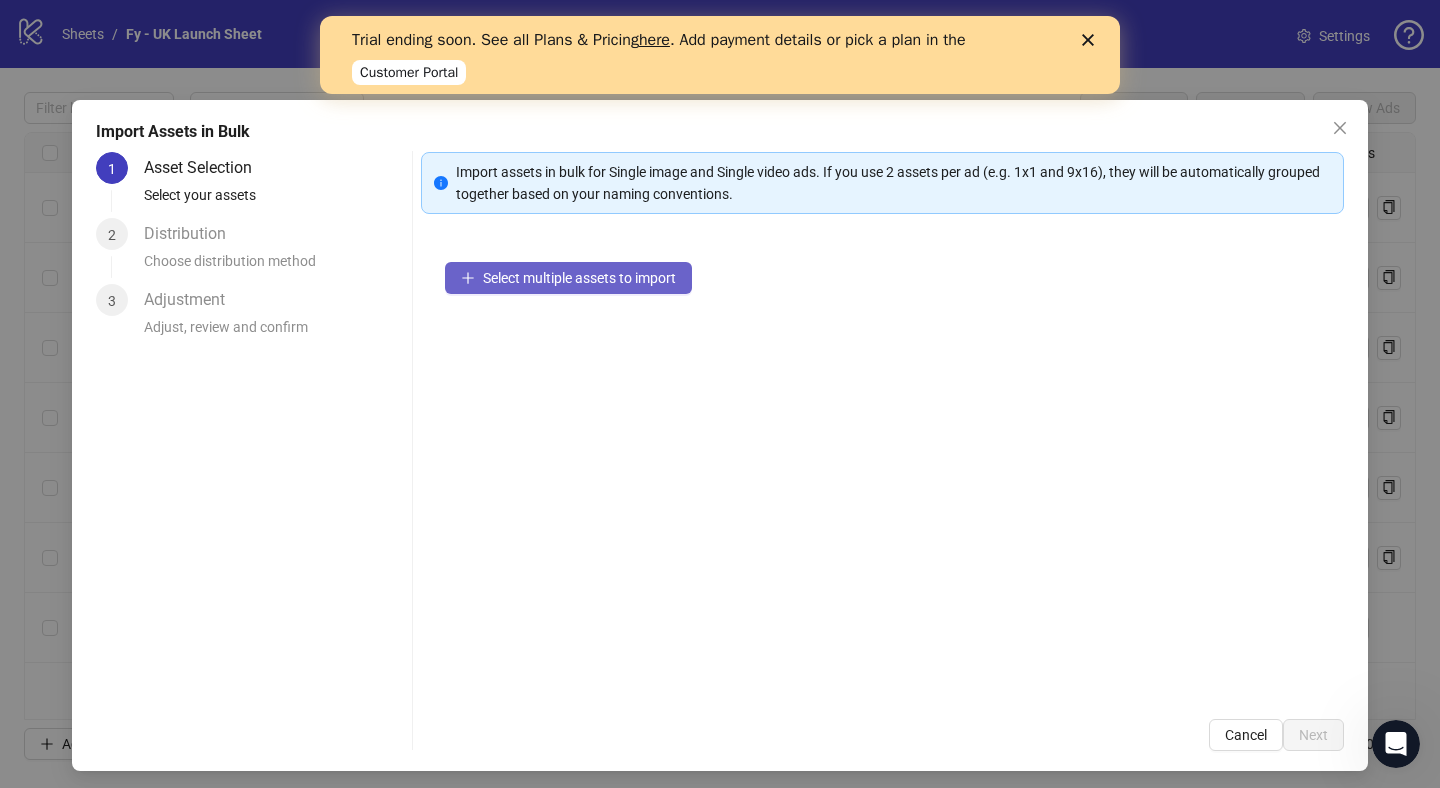 click on "Select multiple assets to import" at bounding box center (579, 278) 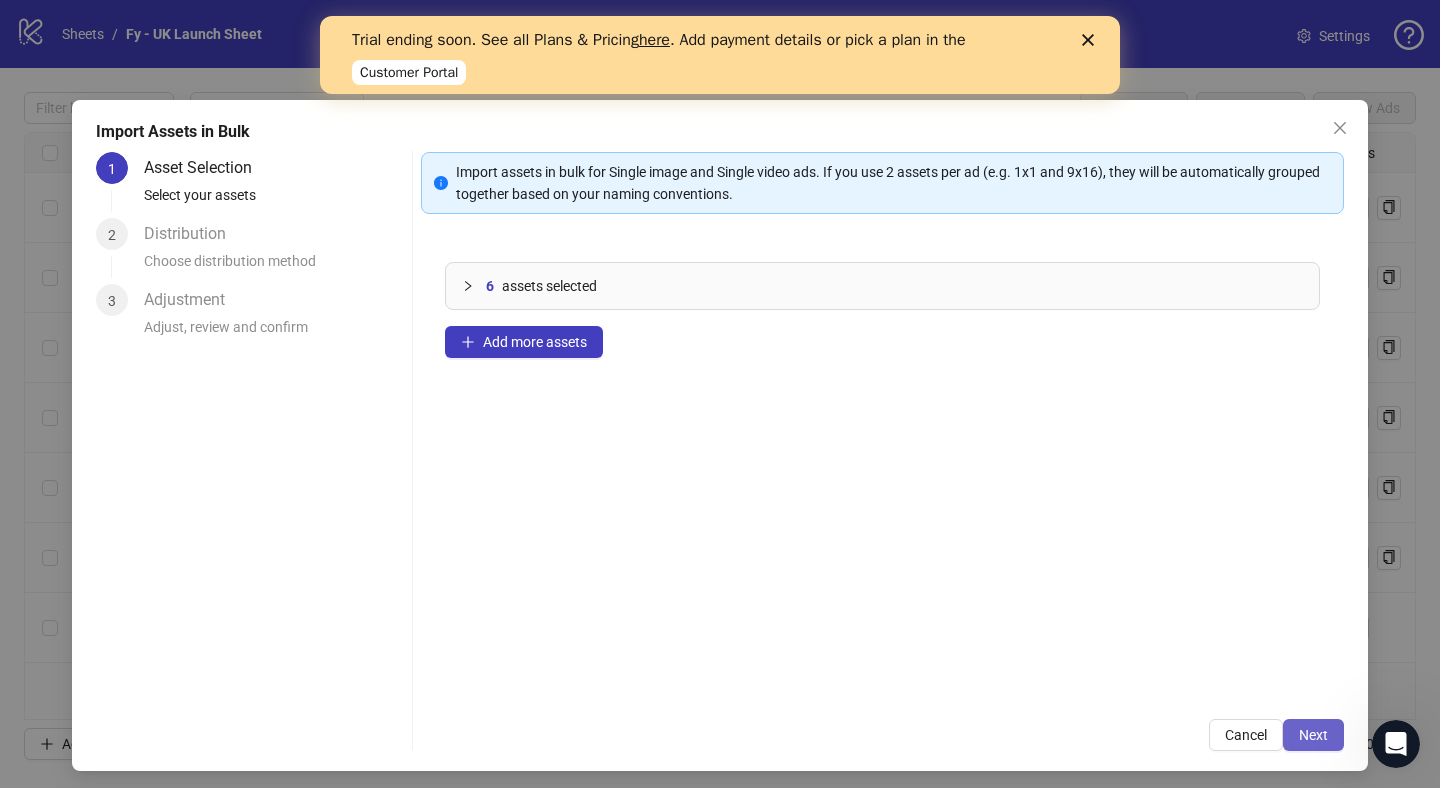 click on "Next" at bounding box center (1313, 735) 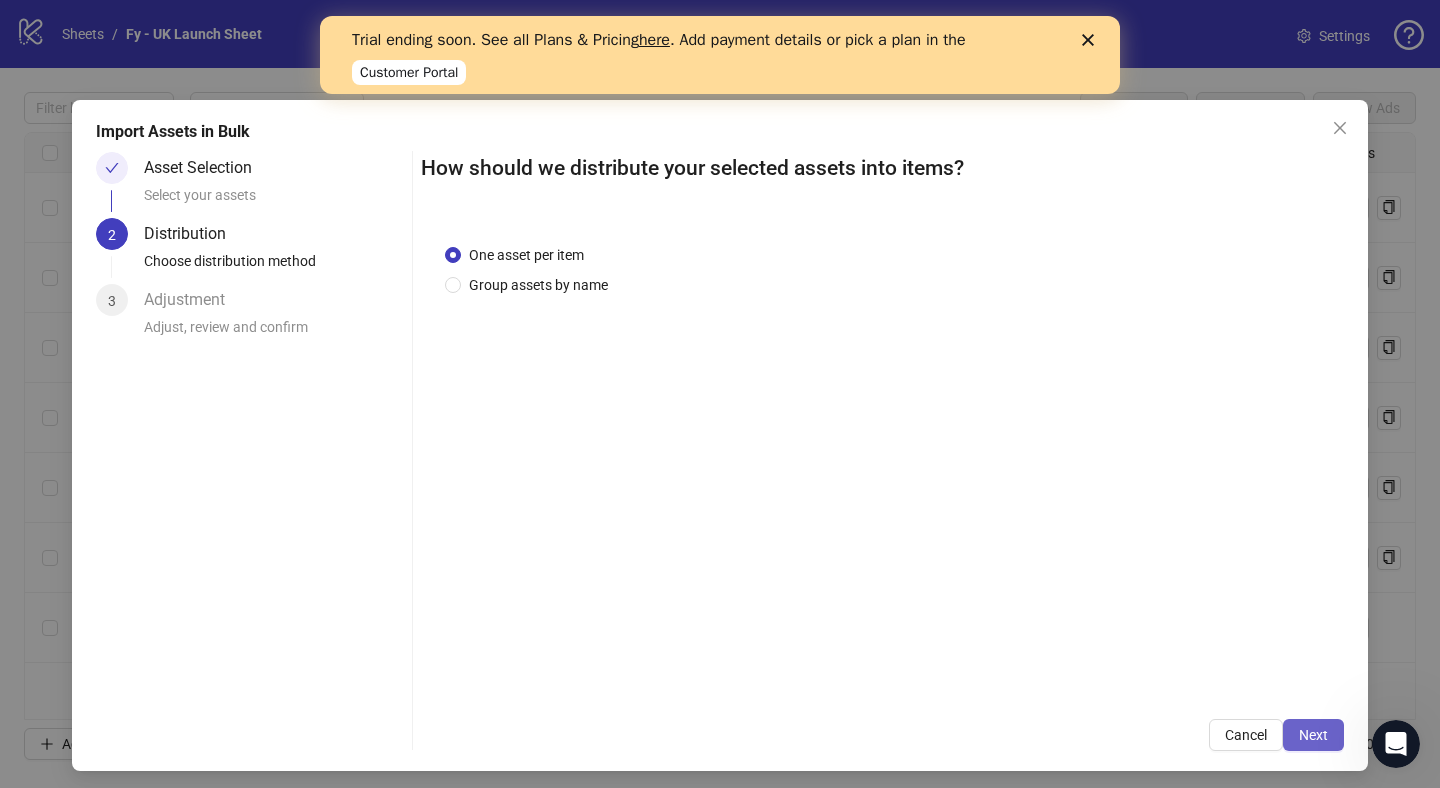 click on "Next" at bounding box center [1313, 735] 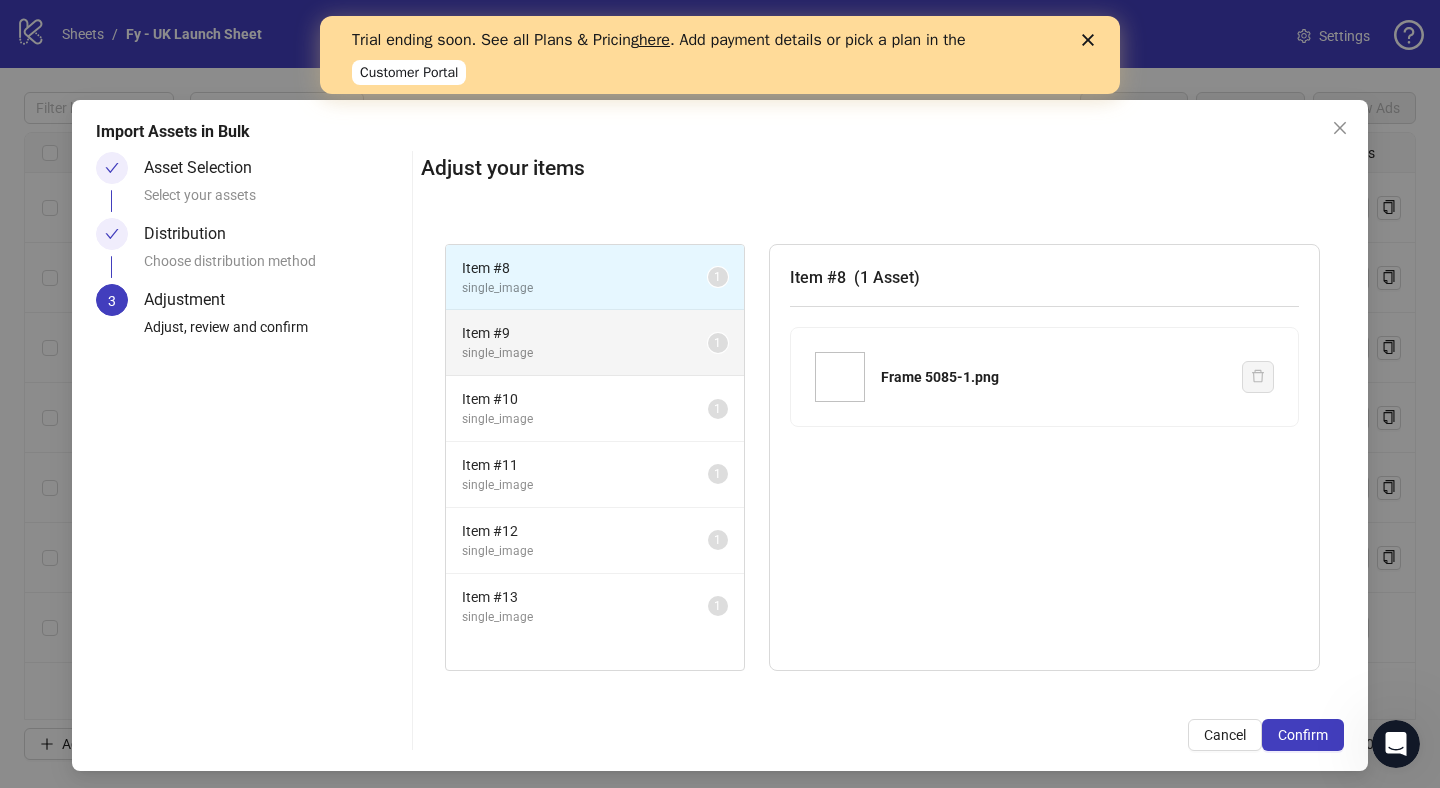click on "Item # 9" at bounding box center (585, 333) 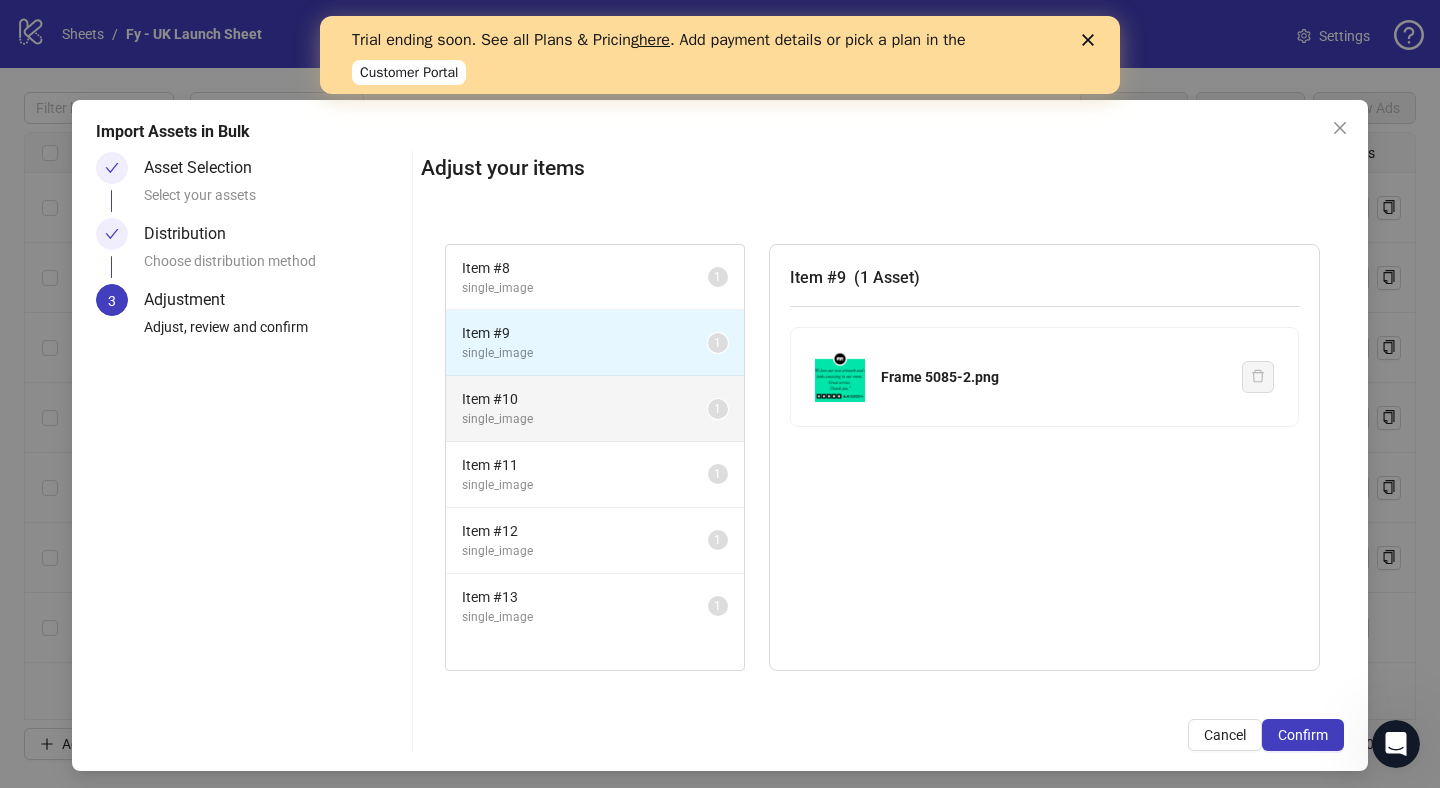 click on "Item # 10 single_image 1" at bounding box center [595, 409] 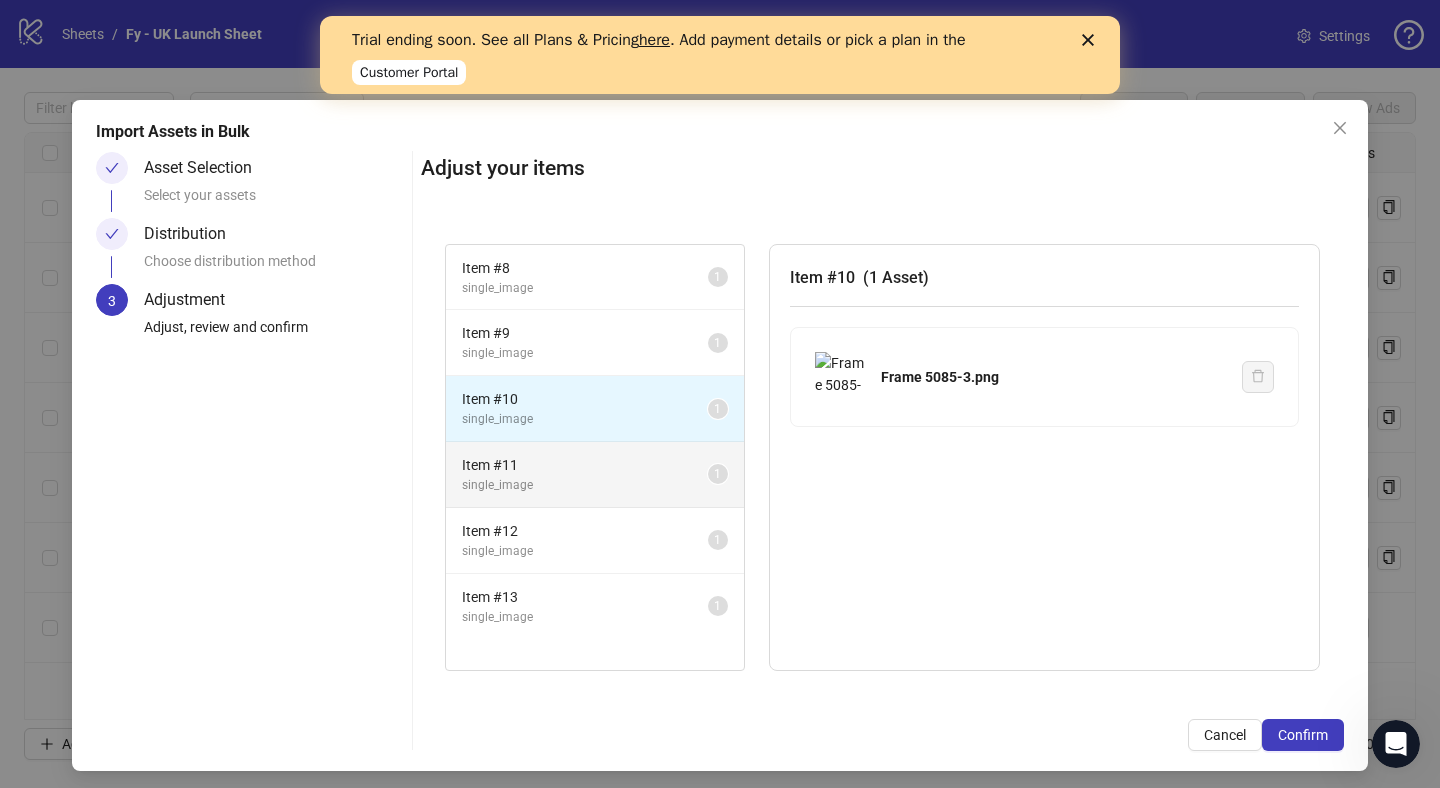 click on "Item # 11 single_image 1" at bounding box center (595, 475) 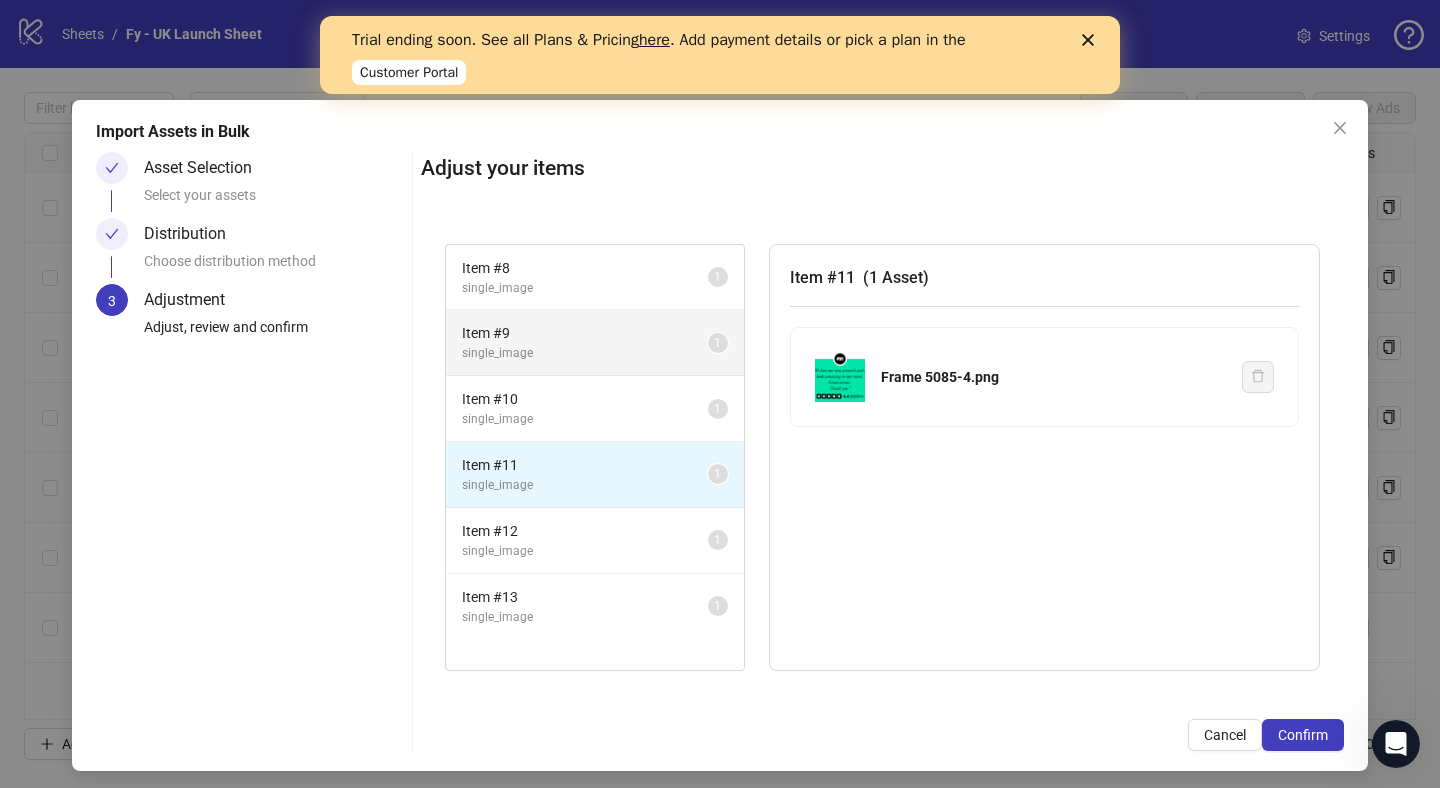 click on "Item # 9 single_image 1" at bounding box center [595, 343] 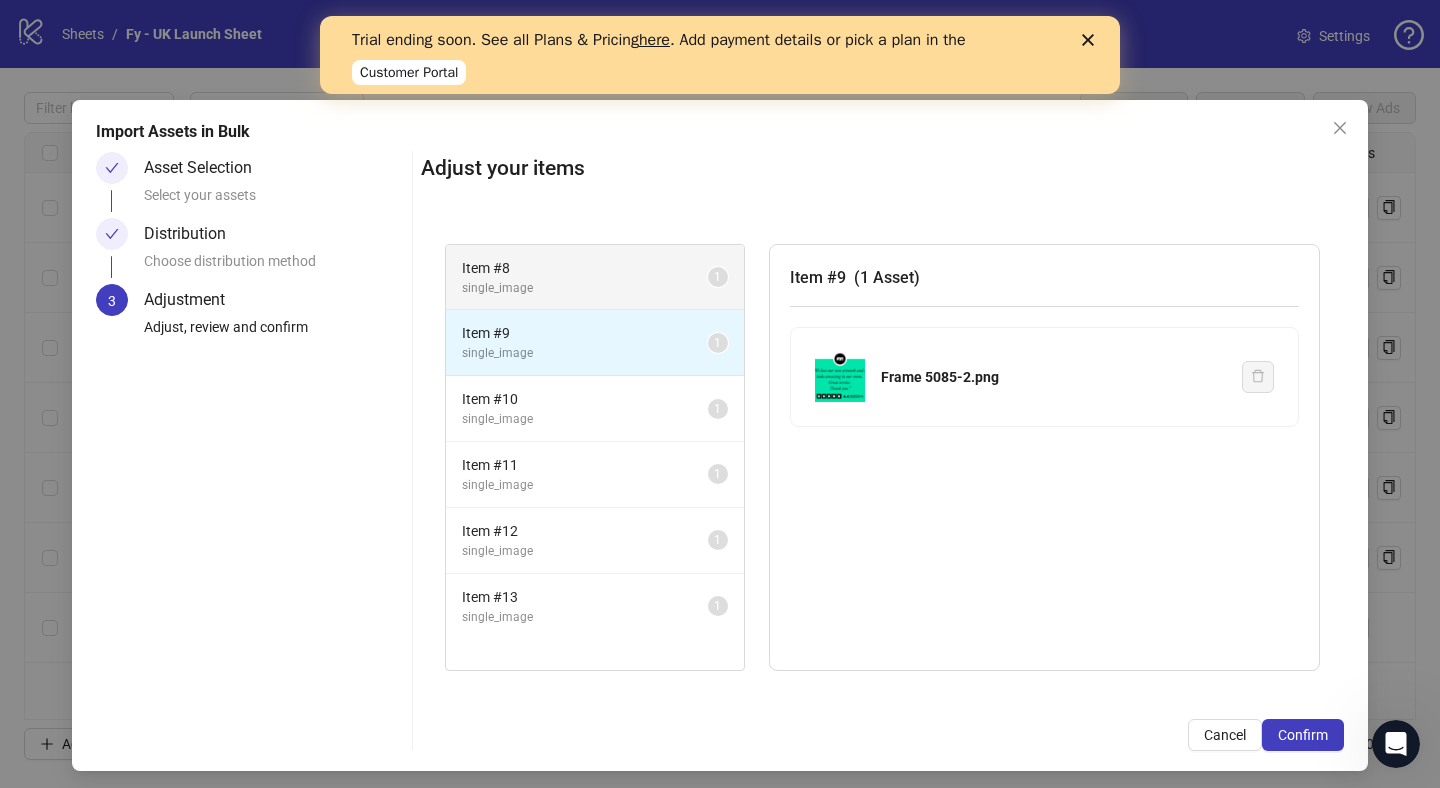 click on "Item # 8 single_image 1" at bounding box center (595, 278) 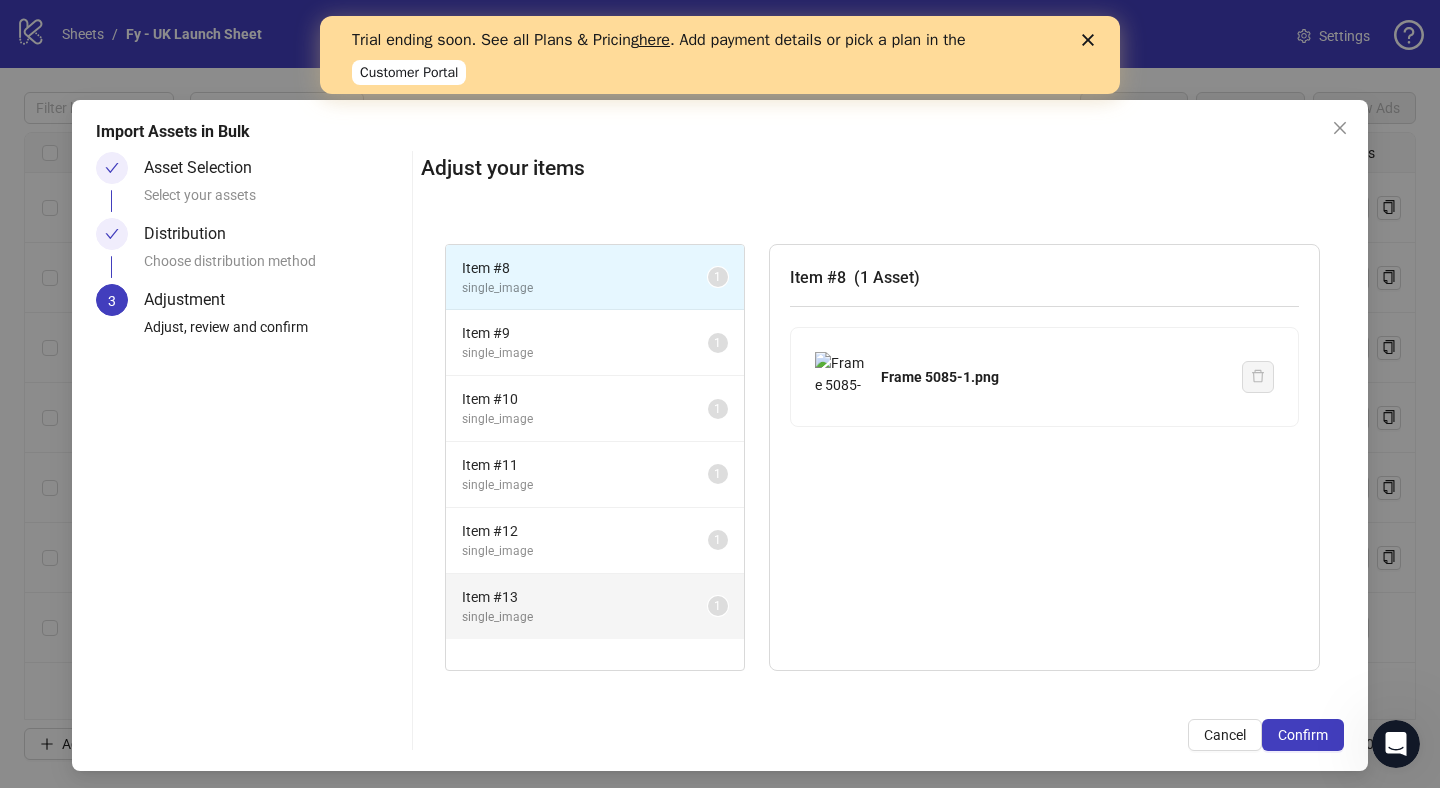click on "Item # 13 single_image 1" at bounding box center [595, 606] 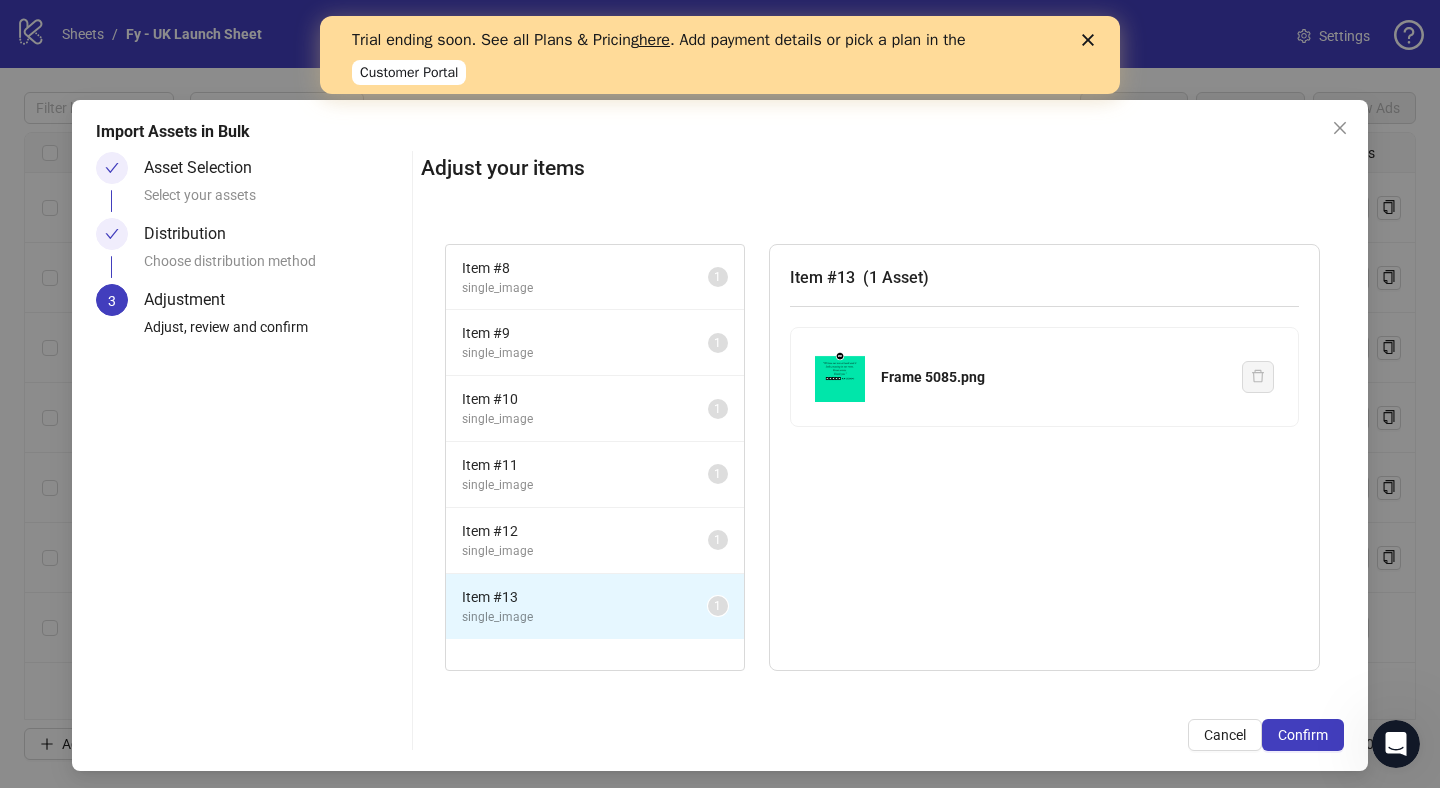 click on "Item # 13" at bounding box center (585, 597) 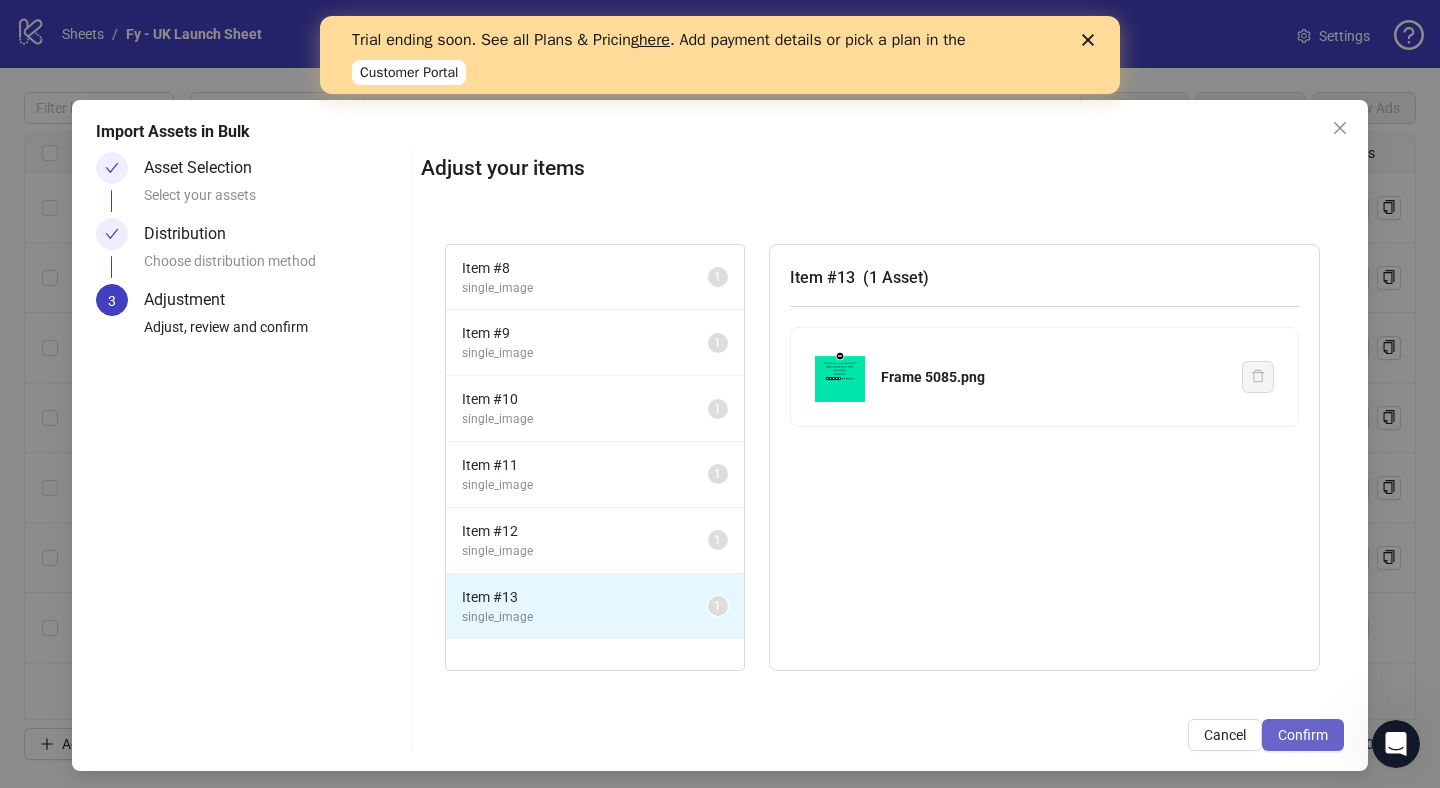 click on "Confirm" at bounding box center (1303, 735) 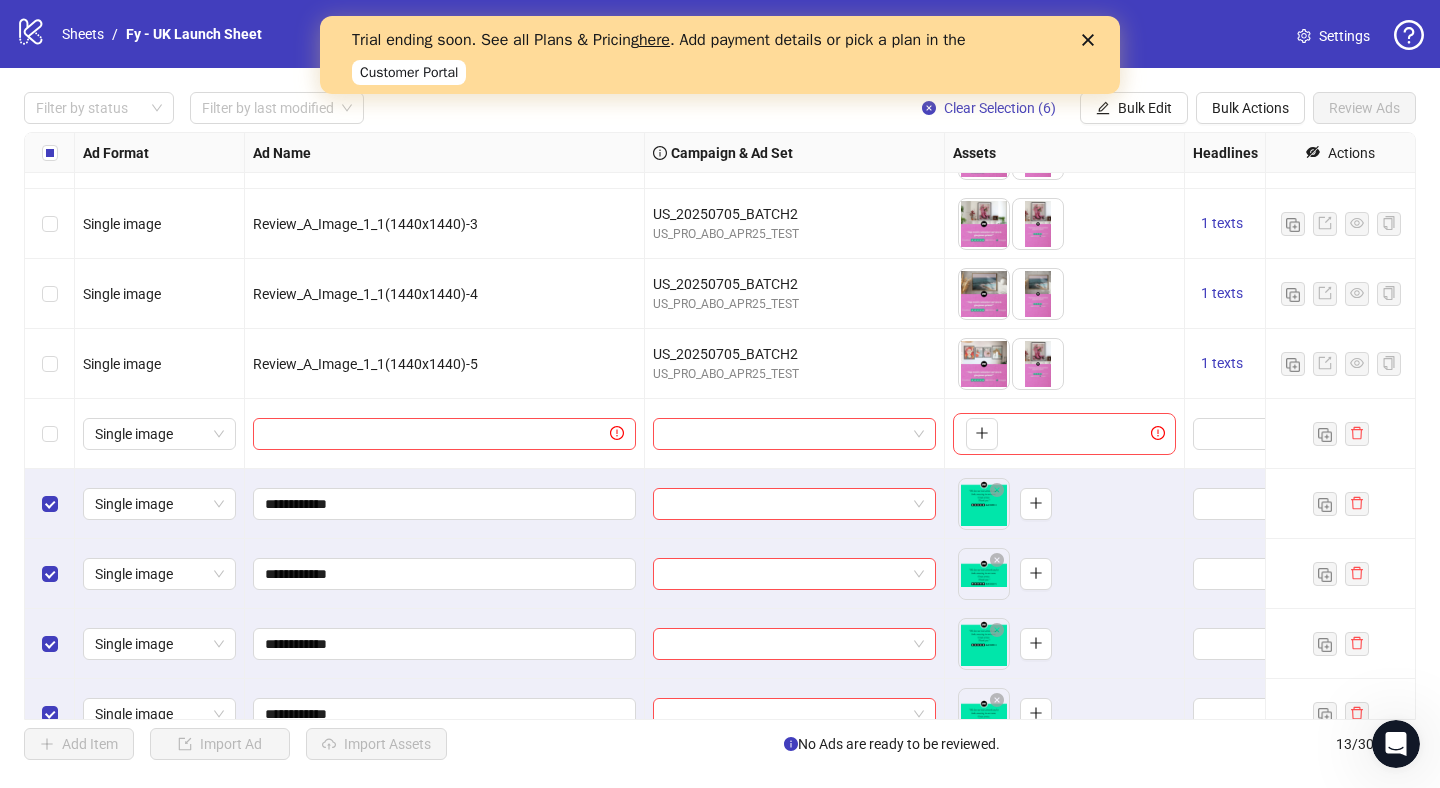 scroll, scrollTop: 364, scrollLeft: 0, axis: vertical 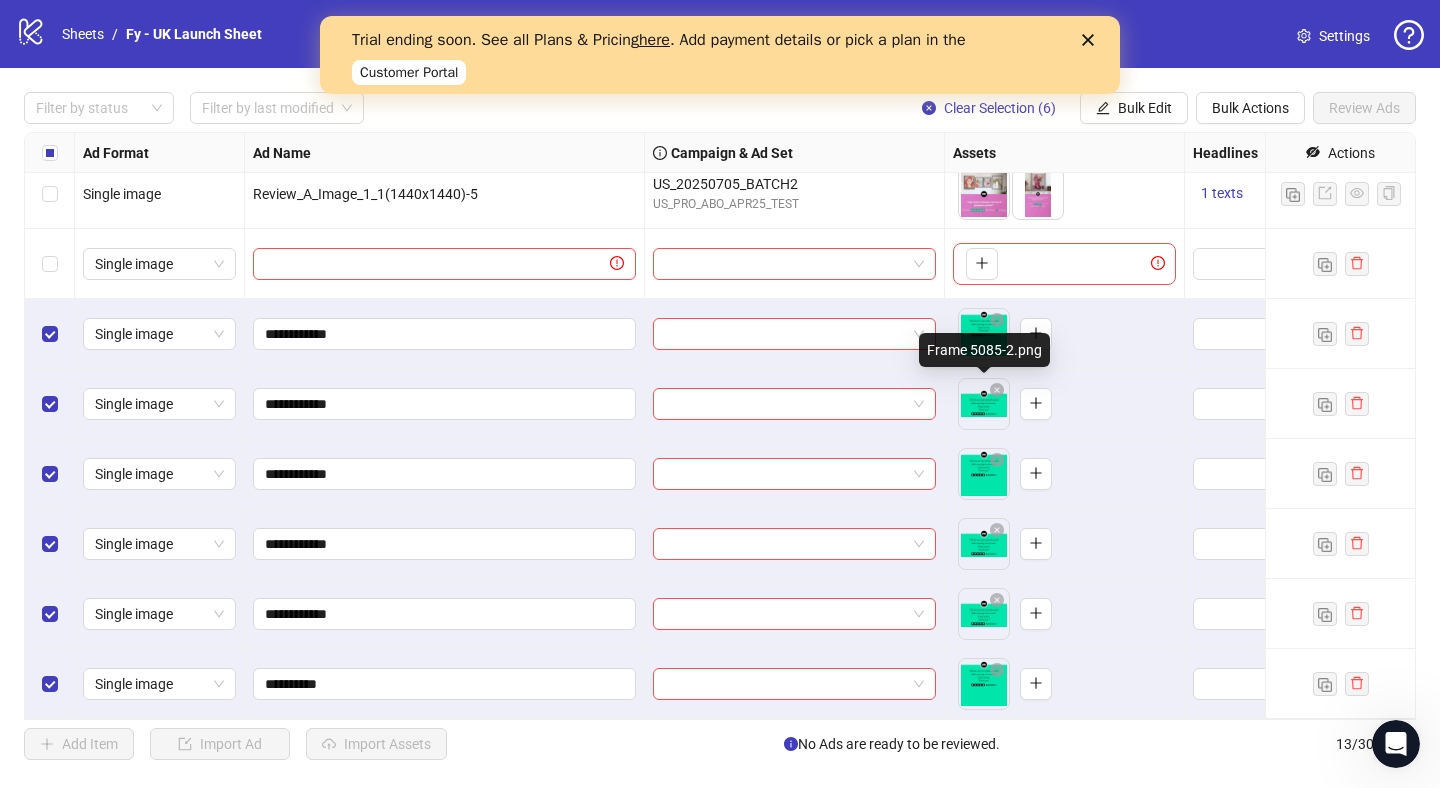 click on "logo/logo-mobile Sheets / Fy - UK Launch Sheet Settings   Filter by status Filter by last modified Clear Selection (6) Bulk Edit Bulk Actions Review Ads Ad Format Ad Name Campaign & Ad Set Assets Headlines Primary Texts Descriptions Destination URL App Product Page ID Display URL Leadgen Form Product Set ID Call to Action Actions Single image Review_A_Image_1_1(1440x1440)-3 US_20250705_BATCH2 US_PRO_ABO_APR25_TEST
To pick up a draggable item, press the space bar.
While dragging, use the arrow keys to move the item.
Press space again to drop the item in its new position, or press escape to cancel.
1 texts 1 texts Single image Review_A_Image_1_1(1440x1440)-4 US_20250705_BATCH2 US_PRO_ABO_APR25_TEST
To pick up a draggable item, press the space bar.
While dragging, use the arrow keys to move the item.
Press space again to drop the item in its new position, or press escape to cancel.
1 texts 1 texts Single image Review_A_Image_1_1(1440x1440)-5 US_20250705_BATCH2 1 texts 1 texts 13" at bounding box center [720, 394] 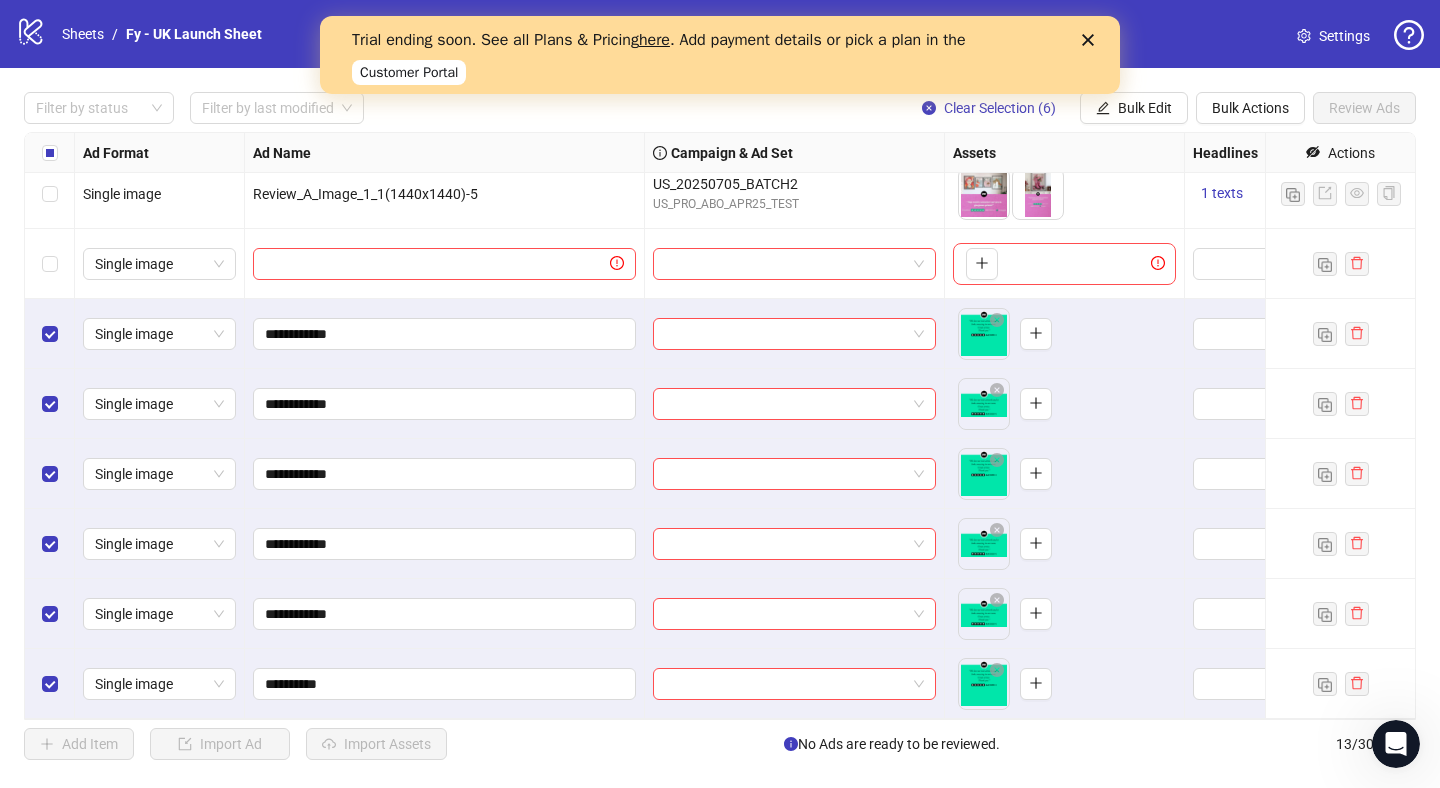 click on "logo/logo-mobile Sheets / Fy - UK Launch Sheet Settings   Filter by status Filter by last modified Clear Selection (6) Bulk Edit Bulk Actions Review Ads Ad Format Ad Name Campaign & Ad Set Assets Headlines Primary Texts Descriptions Destination URL App Product Page ID Display URL Leadgen Form Product Set ID Call to Action Actions Single image Review_A_Image_1_1(1440x1440)-3 US_20250705_BATCH2 US_PRO_ABO_APR25_TEST
To pick up a draggable item, press the space bar.
While dragging, use the arrow keys to move the item.
Press space again to drop the item in its new position, or press escape to cancel.
1 texts 1 texts Single image Review_A_Image_1_1(1440x1440)-4 US_20250705_BATCH2 US_PRO_ABO_APR25_TEST
To pick up a draggable item, press the space bar.
While dragging, use the arrow keys to move the item.
Press space again to drop the item in its new position, or press escape to cancel.
1 texts 1 texts Single image Review_A_Image_1_1(1440x1440)-5 US_20250705_BATCH2 1 texts 1 texts 13" at bounding box center [720, 394] 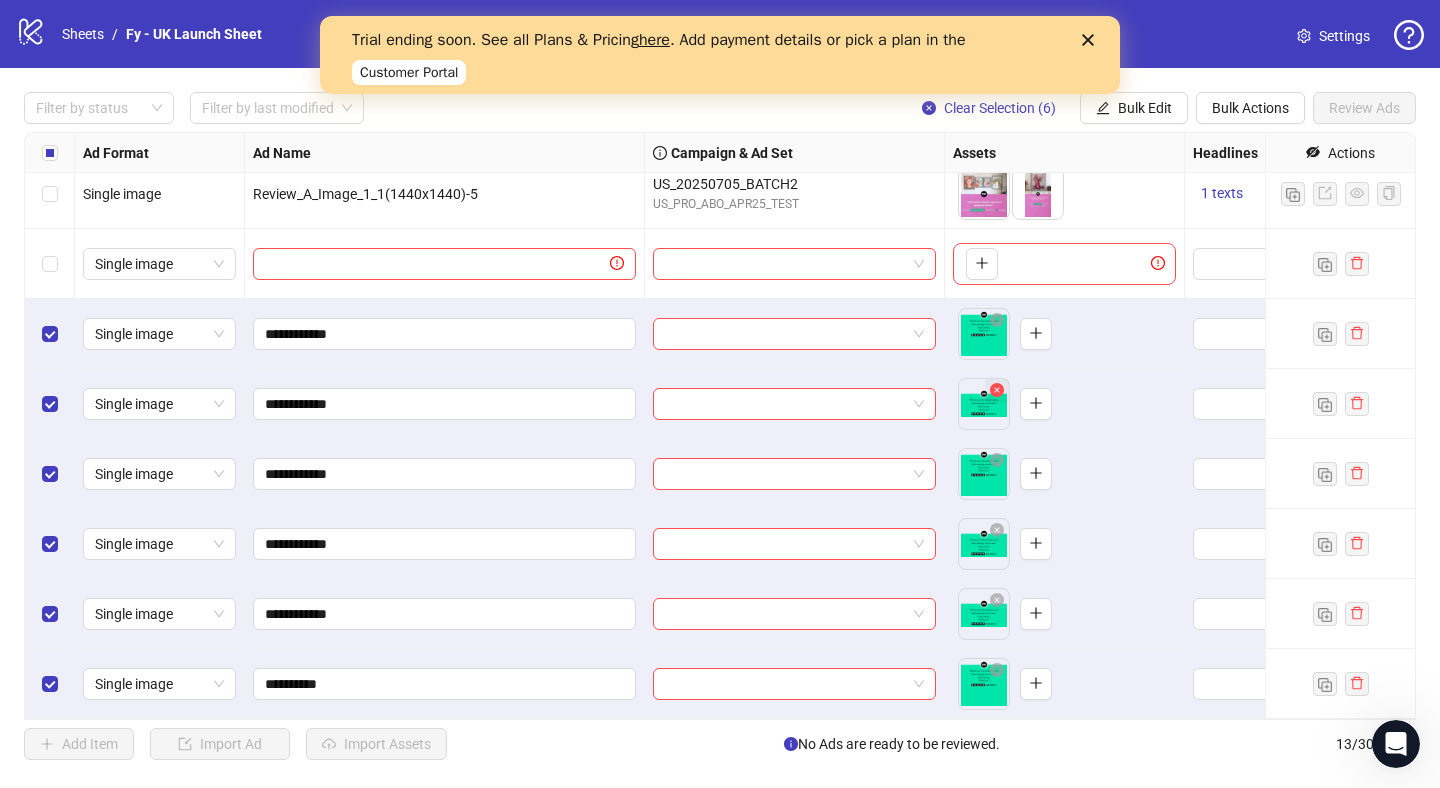 click 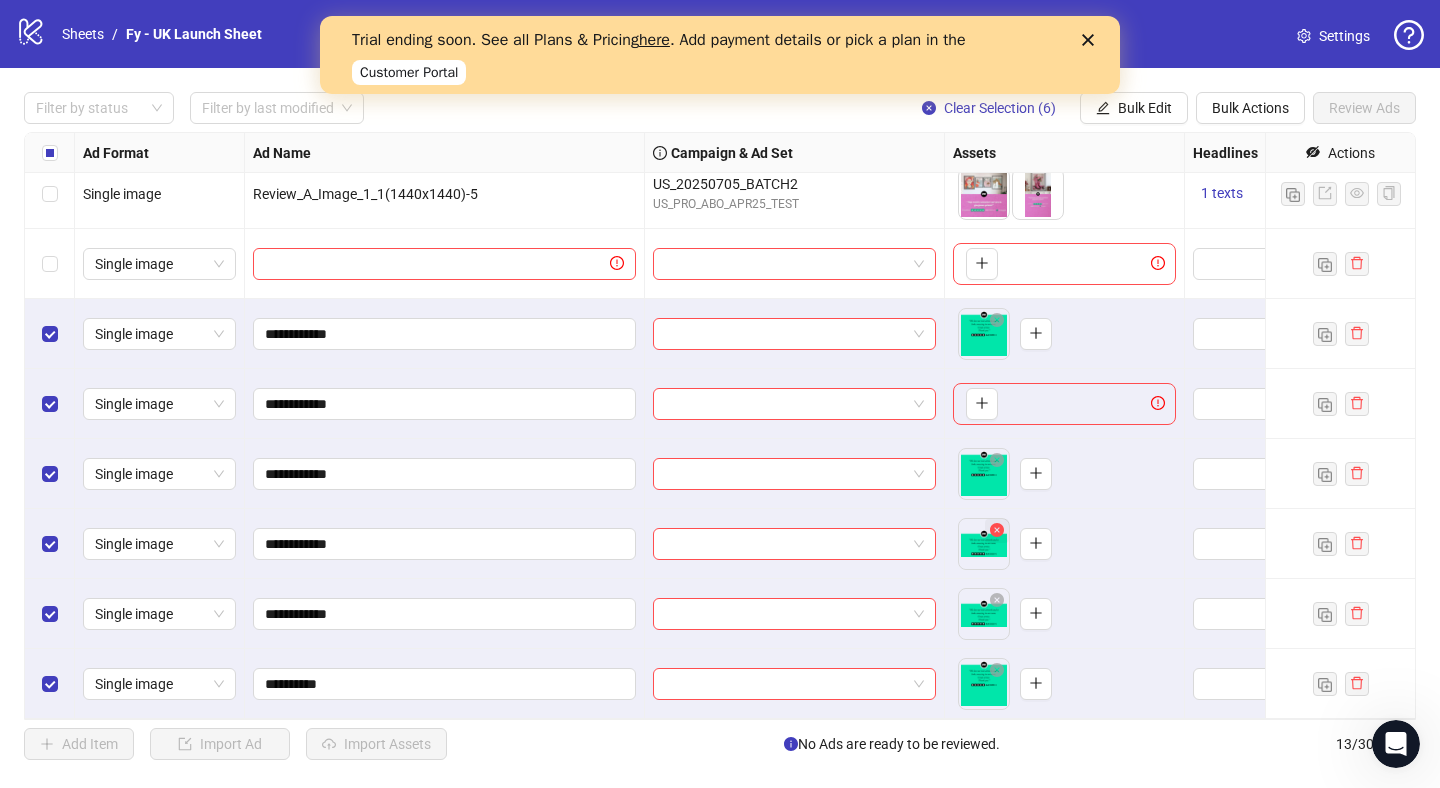 click 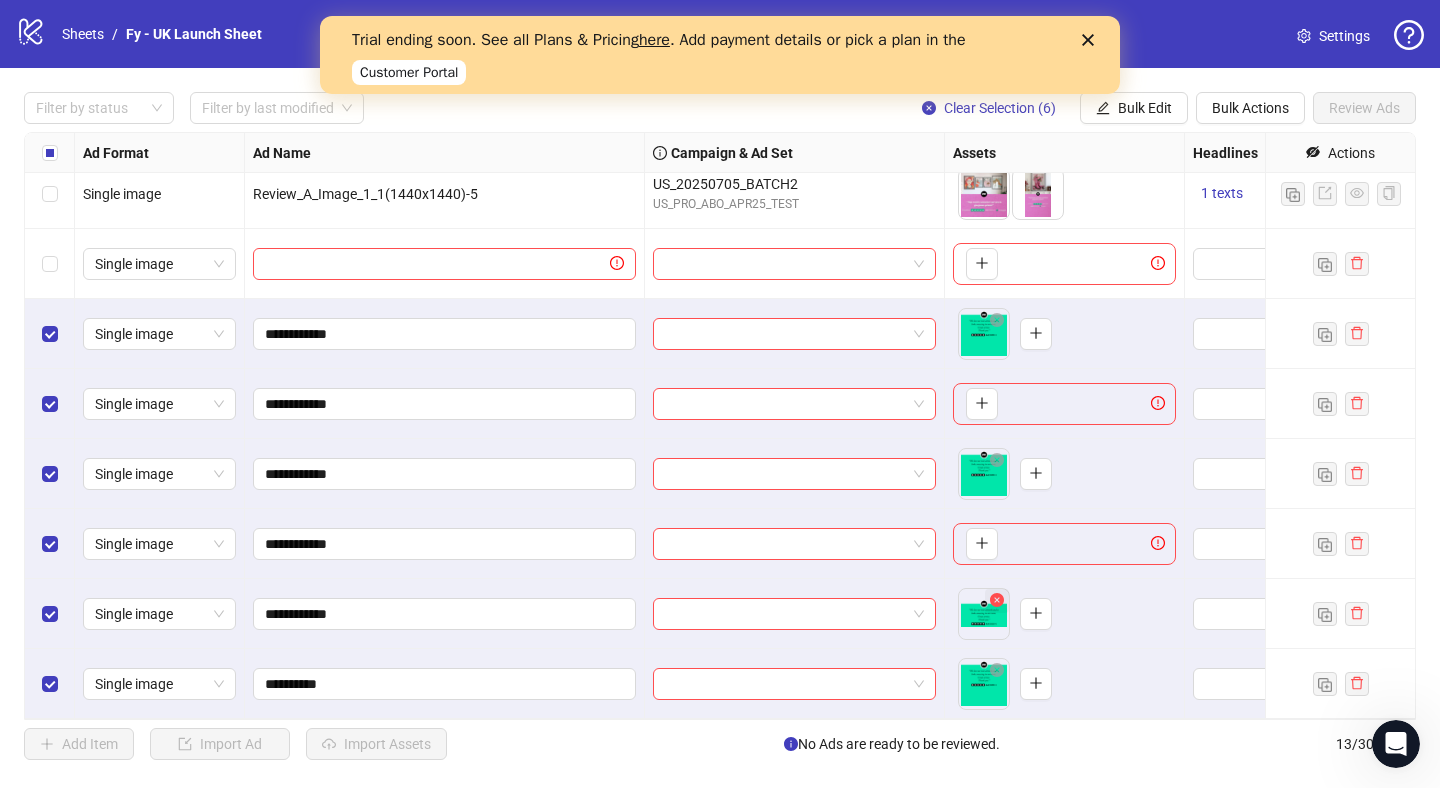 click 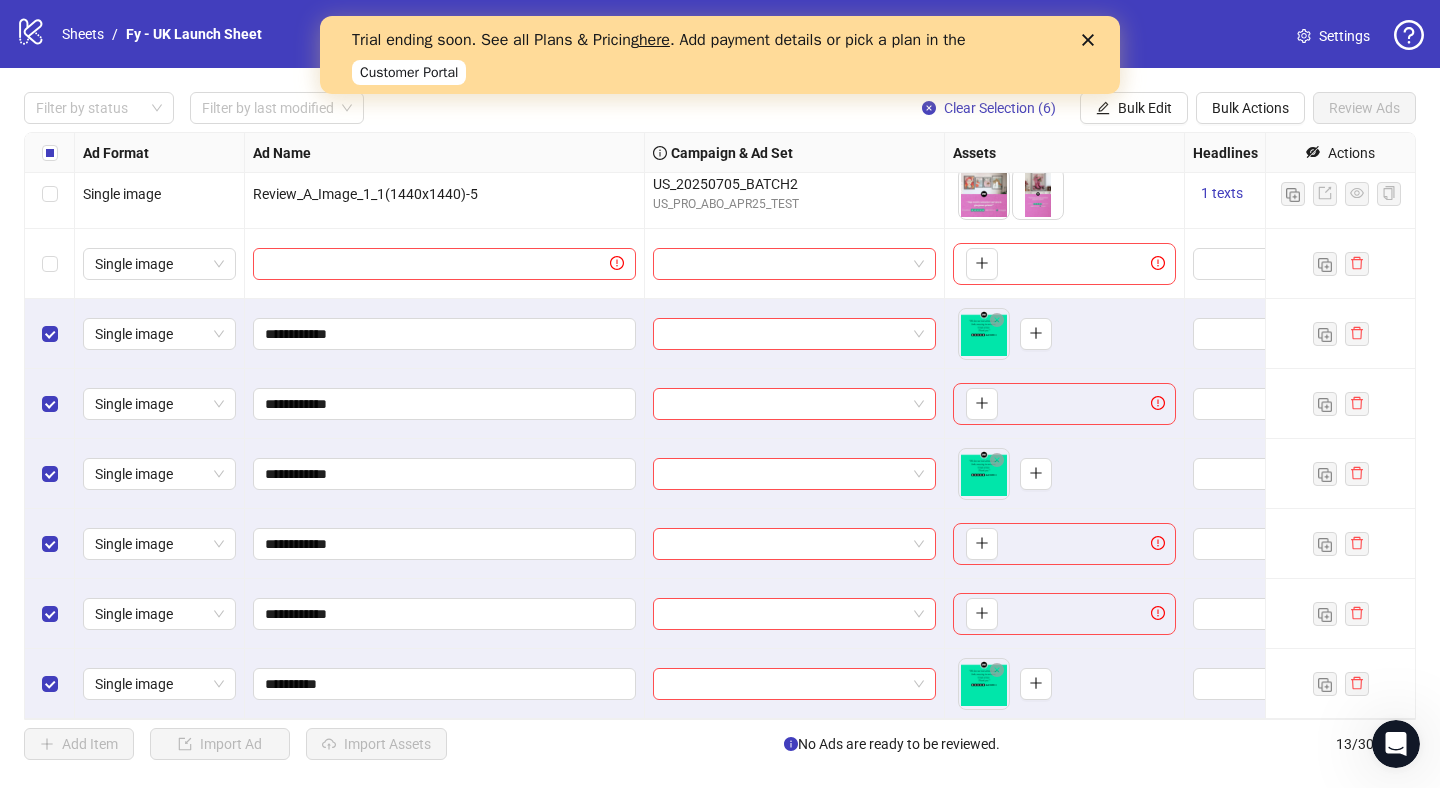 click at bounding box center (1092, 40) 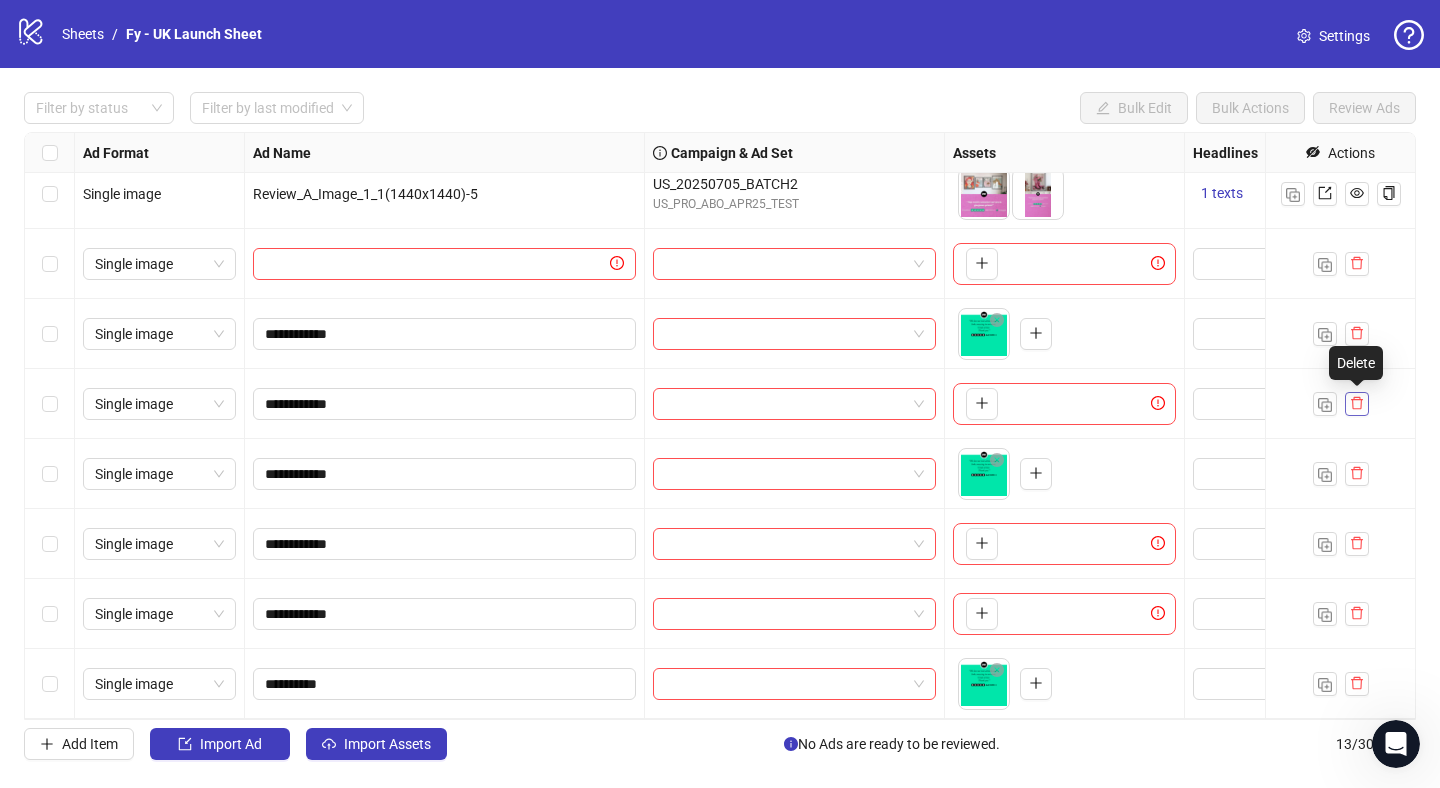 click 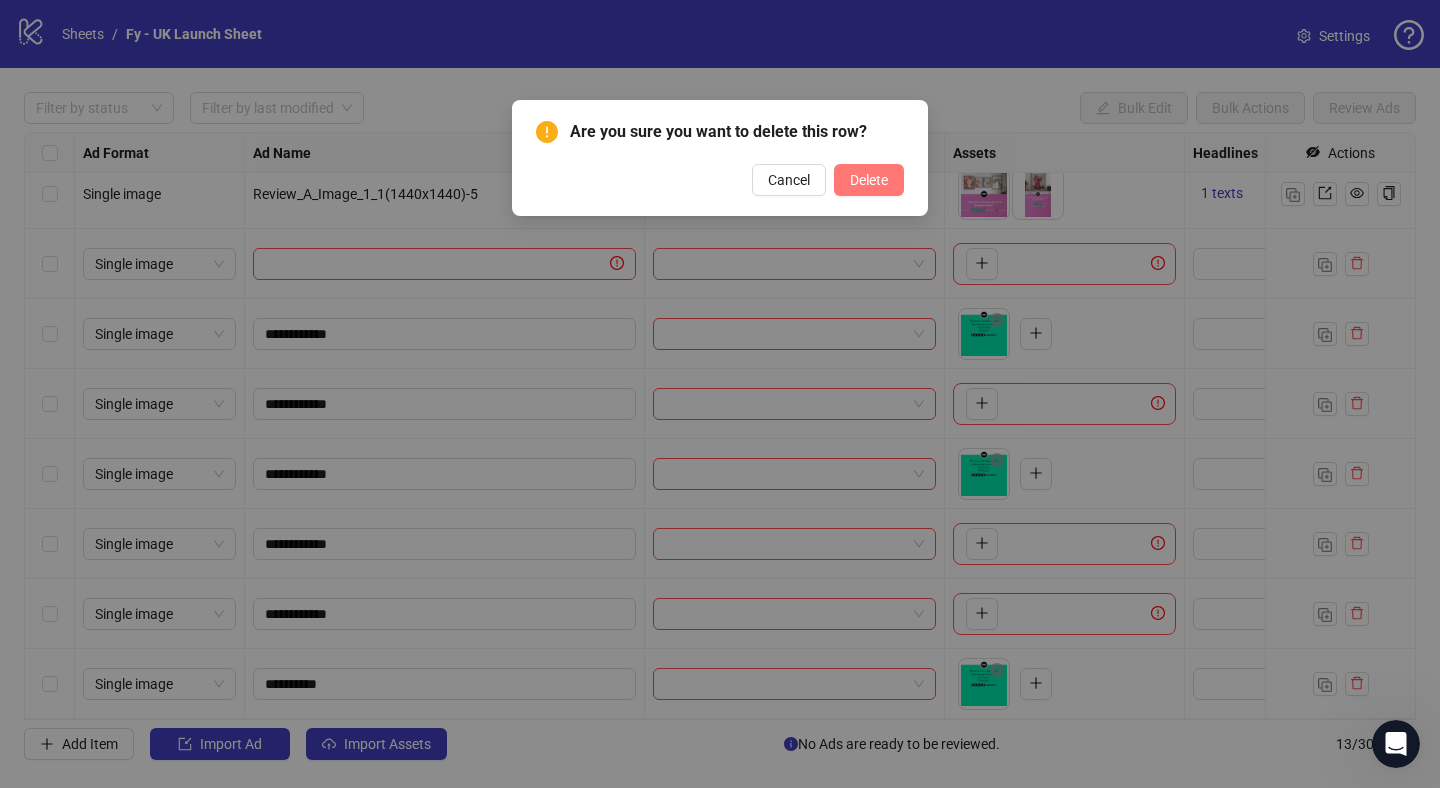 click on "Delete" at bounding box center [869, 180] 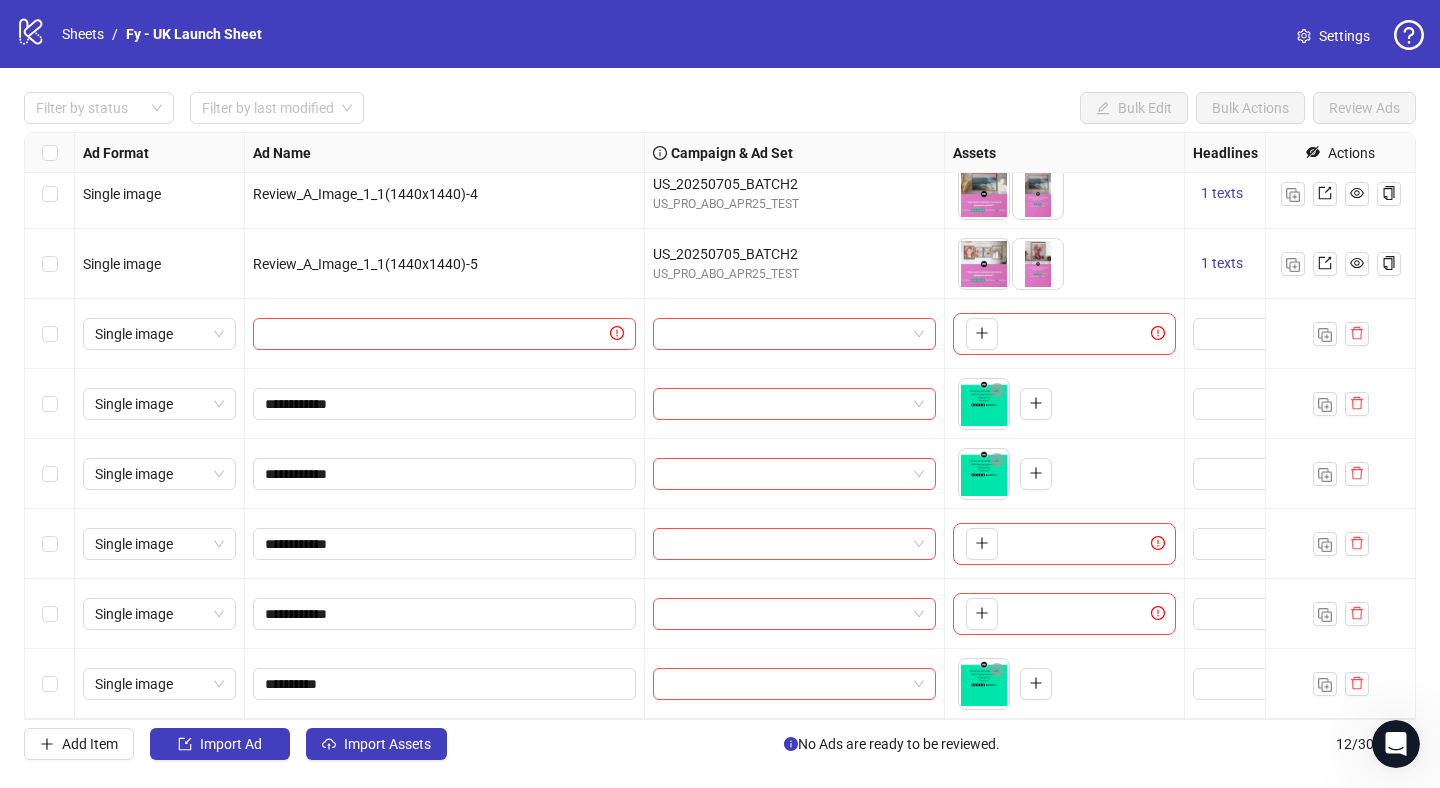 scroll, scrollTop: 294, scrollLeft: 0, axis: vertical 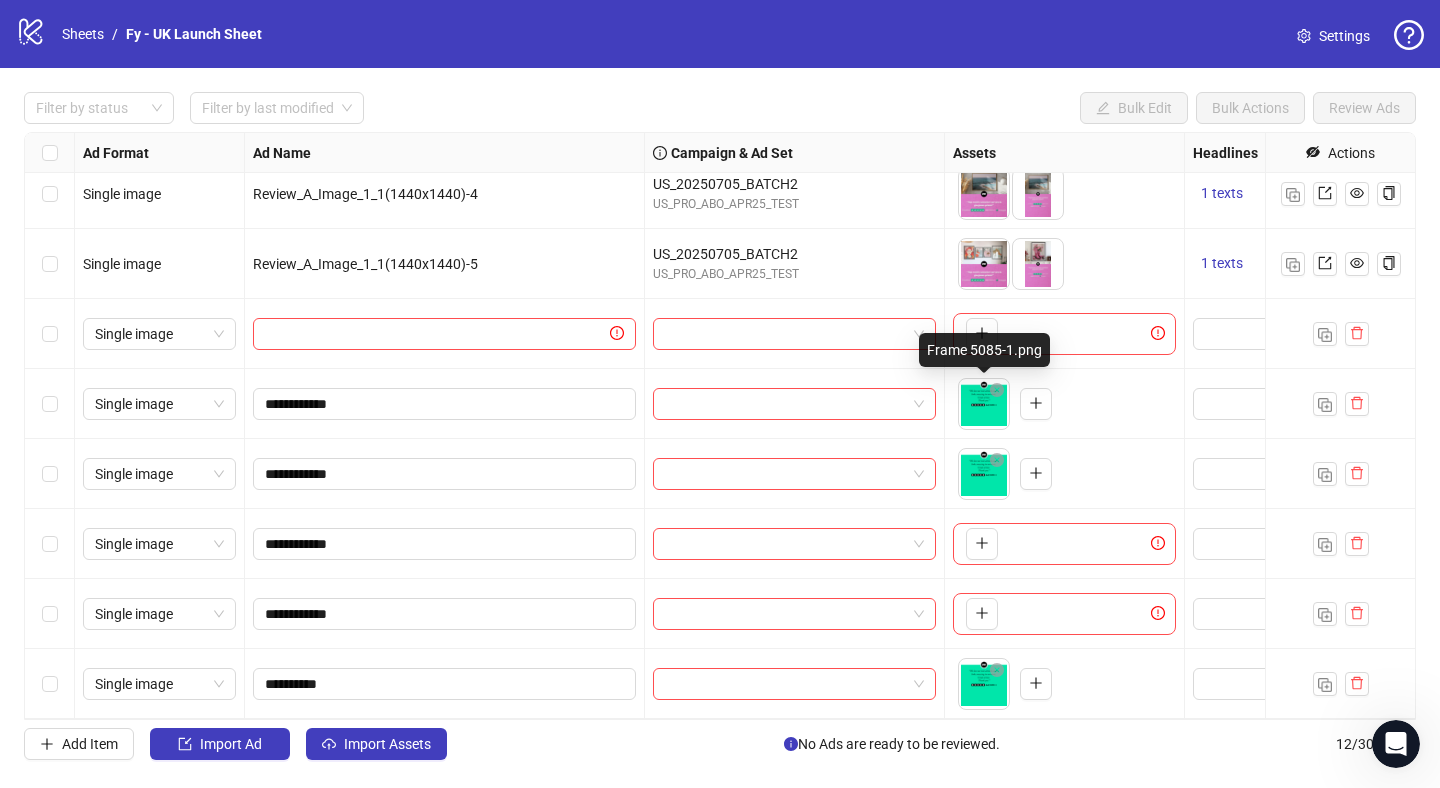 click on "logo/logo-mobile Sheets / Fy - UK Launch Sheet Settings   Filter by status Filter by last modified Bulk Edit Bulk Actions Review Ads Ad Format Ad Name Campaign & Ad Set Assets Headlines Primary Texts Descriptions Destination URL App Product Page ID Display URL Leadgen Form Product Set ID Call to Action Actions Single image Review_A_Image_1_1(1440x1440)-2 US_20250705_BATCH2 US_PRO_ABO_APR25_TEST
To pick up a draggable item, press the space bar.
While dragging, use the arrow keys to move the item.
Press space again to drop the item in its new position, or press escape to cancel.
1 texts 1 texts Single image Review_A_Image_1_1(1440x1440)-3 US_20250705_BATCH2 US_PRO_ABO_APR25_TEST
To pick up a draggable item, press the space bar.
While dragging, use the arrow keys to move the item.
Press space again to drop the item in its new position, or press escape to cancel.
1 texts 1 texts Single image Review_A_Image_1_1(1440x1440)-4 US_20250705_BATCH2 US_PRO_ABO_APR25_TEST 1 texts 1 texts /" at bounding box center [720, 394] 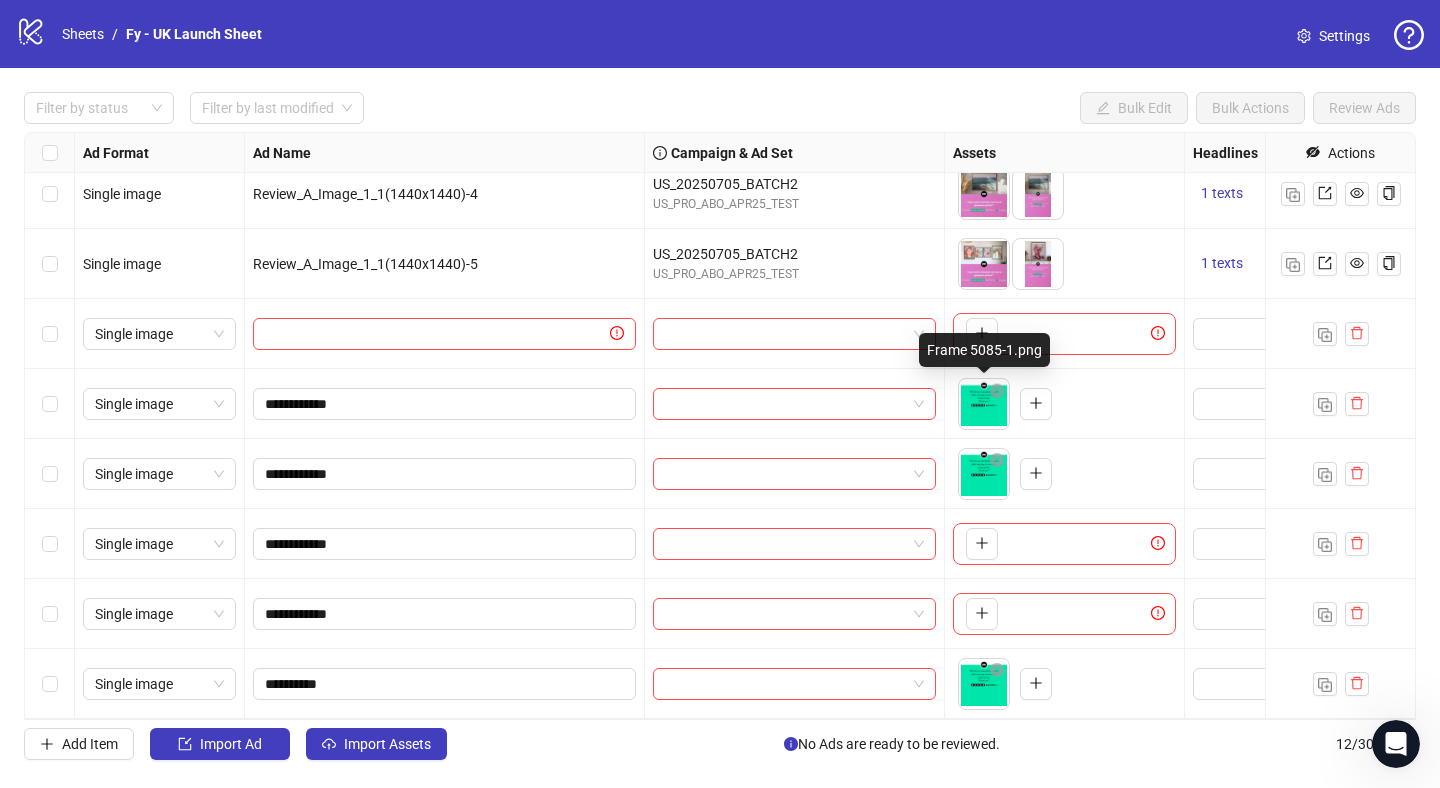 click on "logo/logo-mobile Sheets / Fy - UK Launch Sheet Settings   Filter by status Filter by last modified Bulk Edit Bulk Actions Review Ads Ad Format Ad Name Campaign & Ad Set Assets Headlines Primary Texts Descriptions Destination URL App Product Page ID Display URL Leadgen Form Product Set ID Call to Action Actions Single image Review_A_Image_1_1(1440x1440)-2 US_20250705_BATCH2 US_PRO_ABO_APR25_TEST
To pick up a draggable item, press the space bar.
While dragging, use the arrow keys to move the item.
Press space again to drop the item in its new position, or press escape to cancel.
1 texts 1 texts Single image Review_A_Image_1_1(1440x1440)-3 US_20250705_BATCH2 US_PRO_ABO_APR25_TEST
To pick up a draggable item, press the space bar.
While dragging, use the arrow keys to move the item.
Press space again to drop the item in its new position, or press escape to cancel.
1 texts 1 texts Single image Review_A_Image_1_1(1440x1440)-4 US_20250705_BATCH2 US_PRO_ABO_APR25_TEST 1 texts 1 texts /" at bounding box center [720, 394] 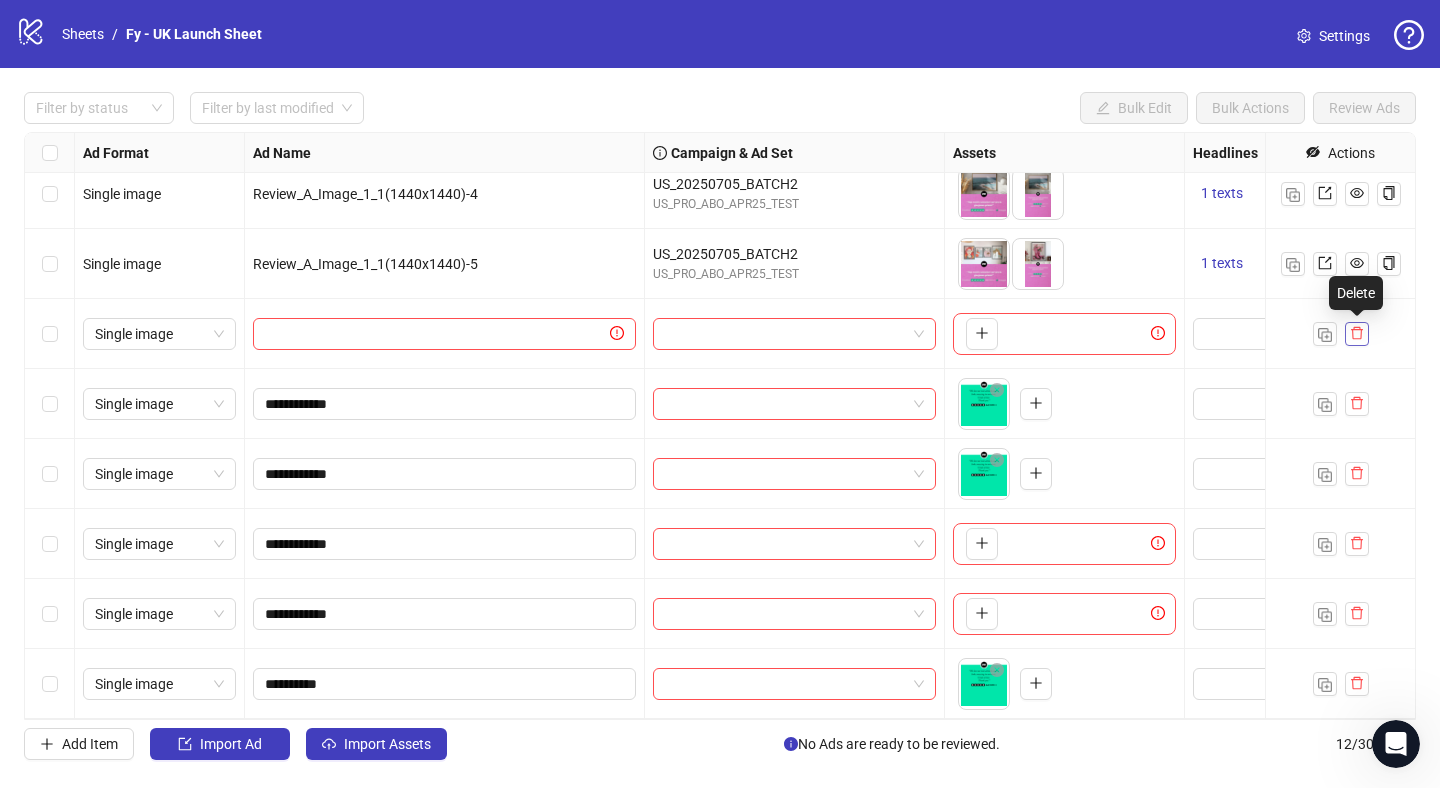 click 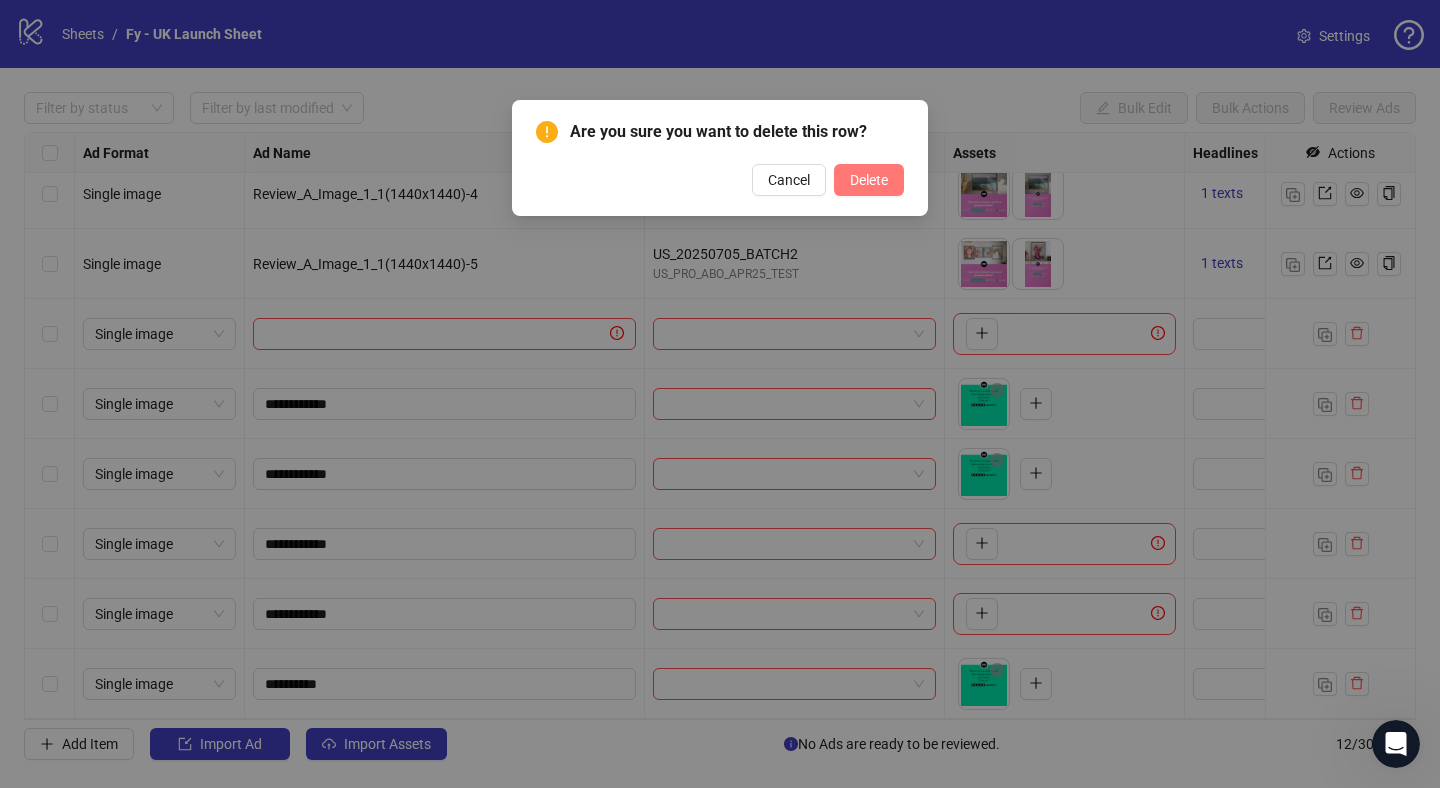 click on "Delete" at bounding box center [869, 180] 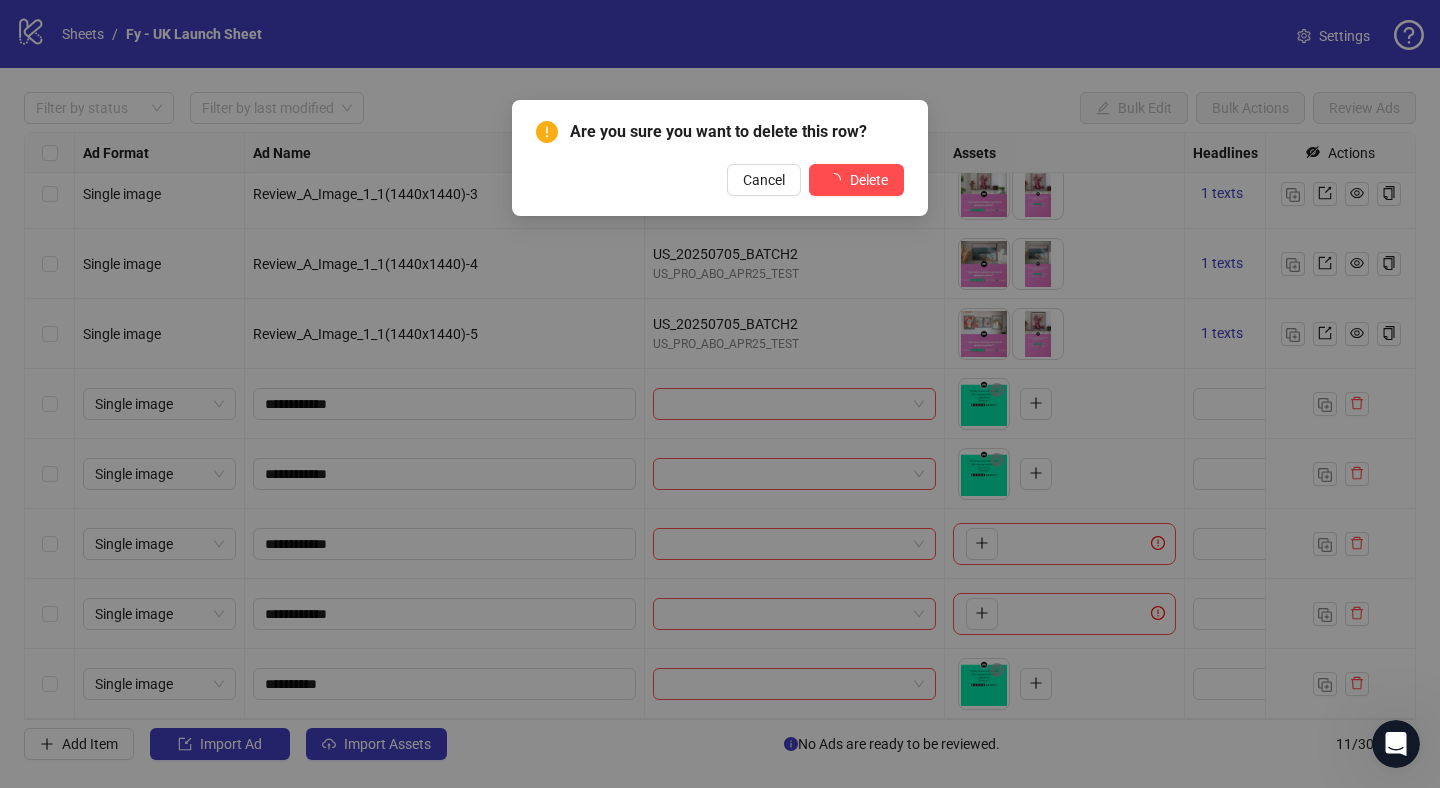 scroll, scrollTop: 224, scrollLeft: 0, axis: vertical 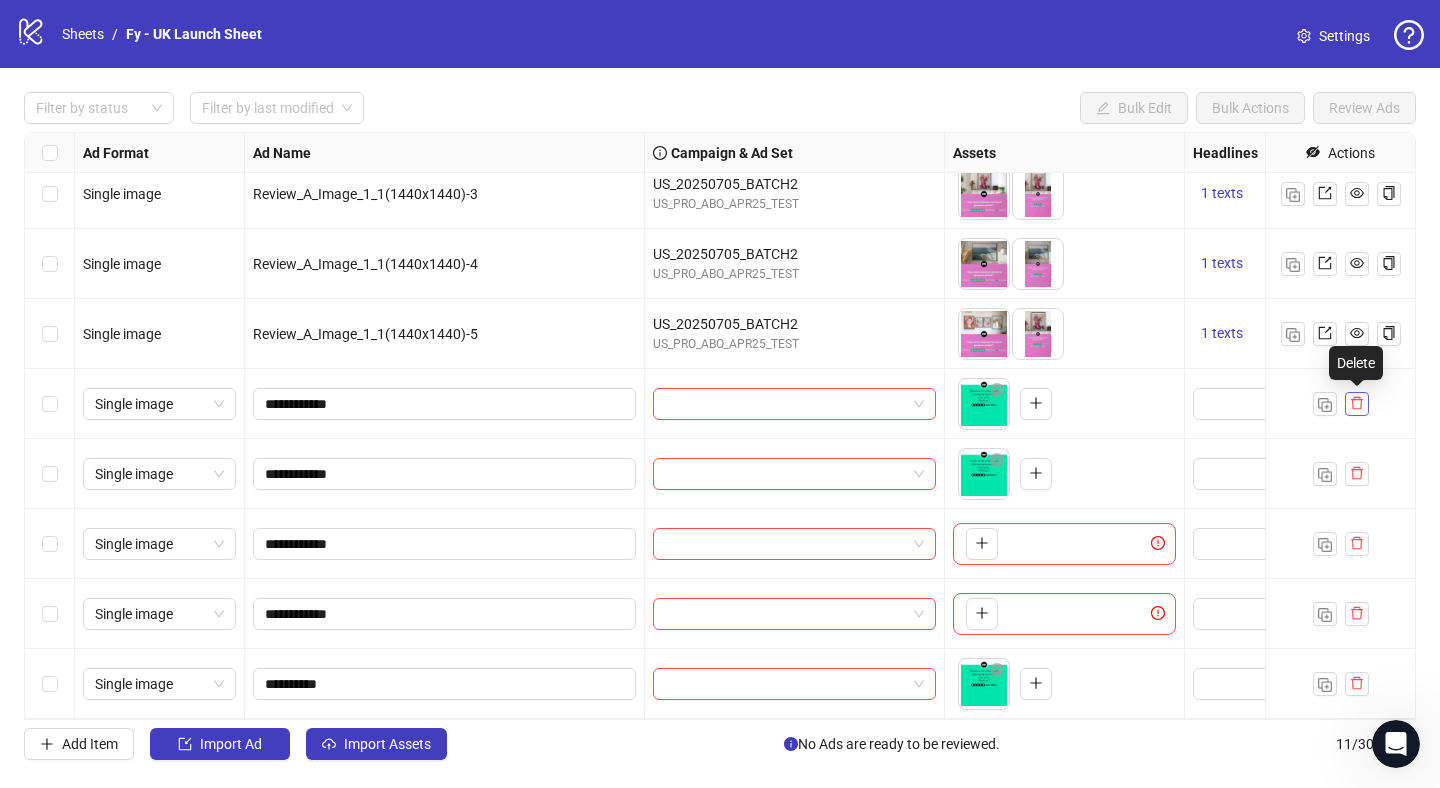 click at bounding box center [1357, 404] 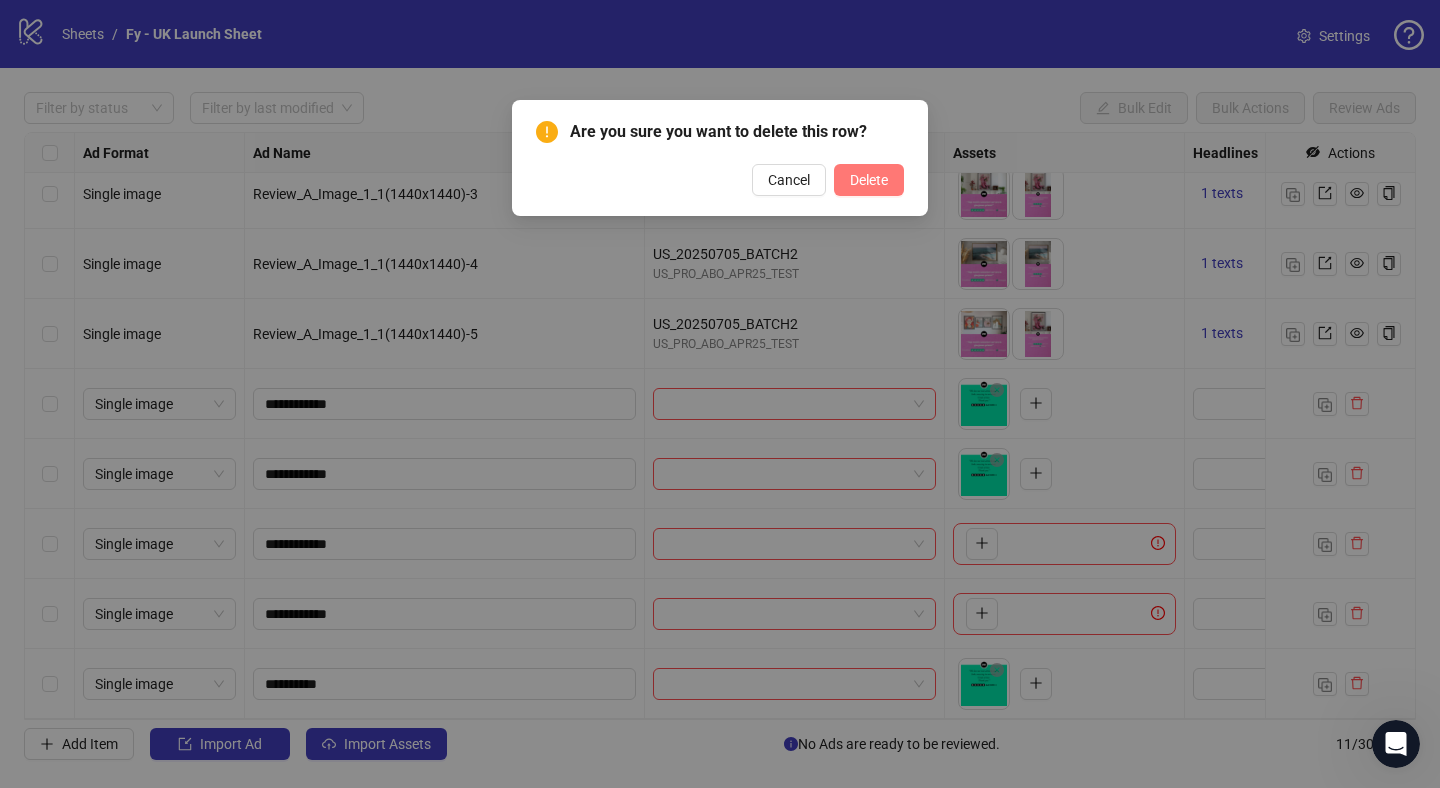 click on "Delete" at bounding box center (869, 180) 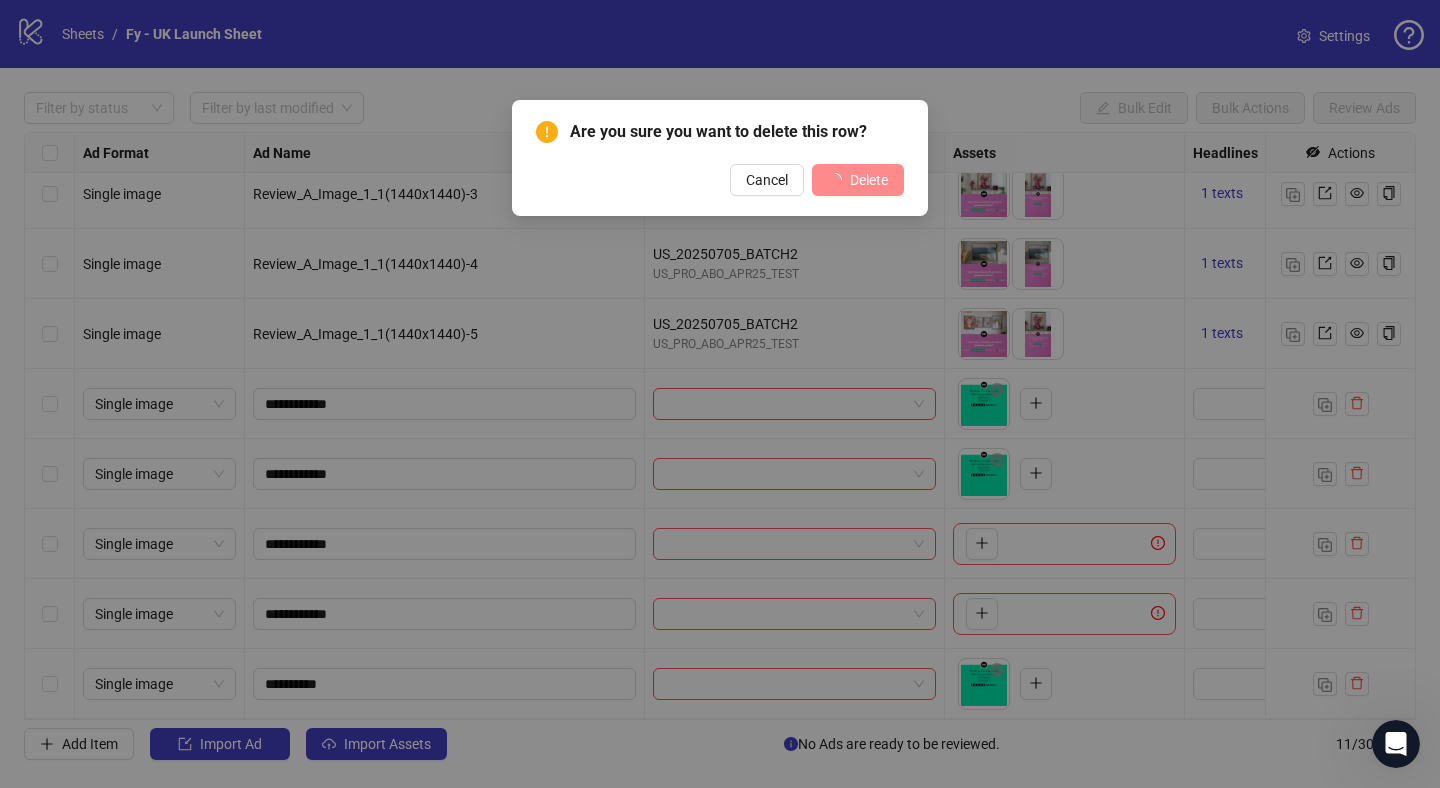 scroll, scrollTop: 154, scrollLeft: 0, axis: vertical 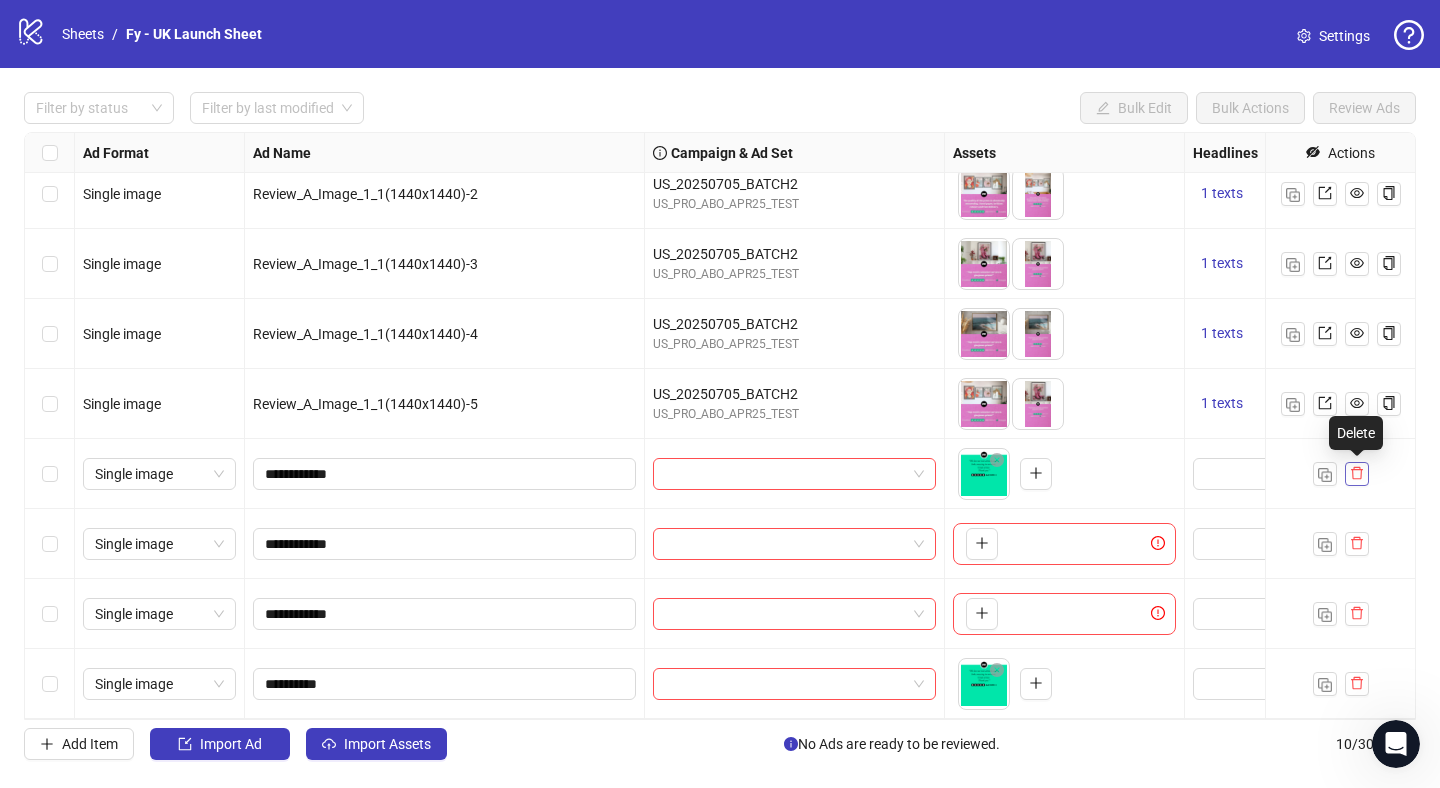 click 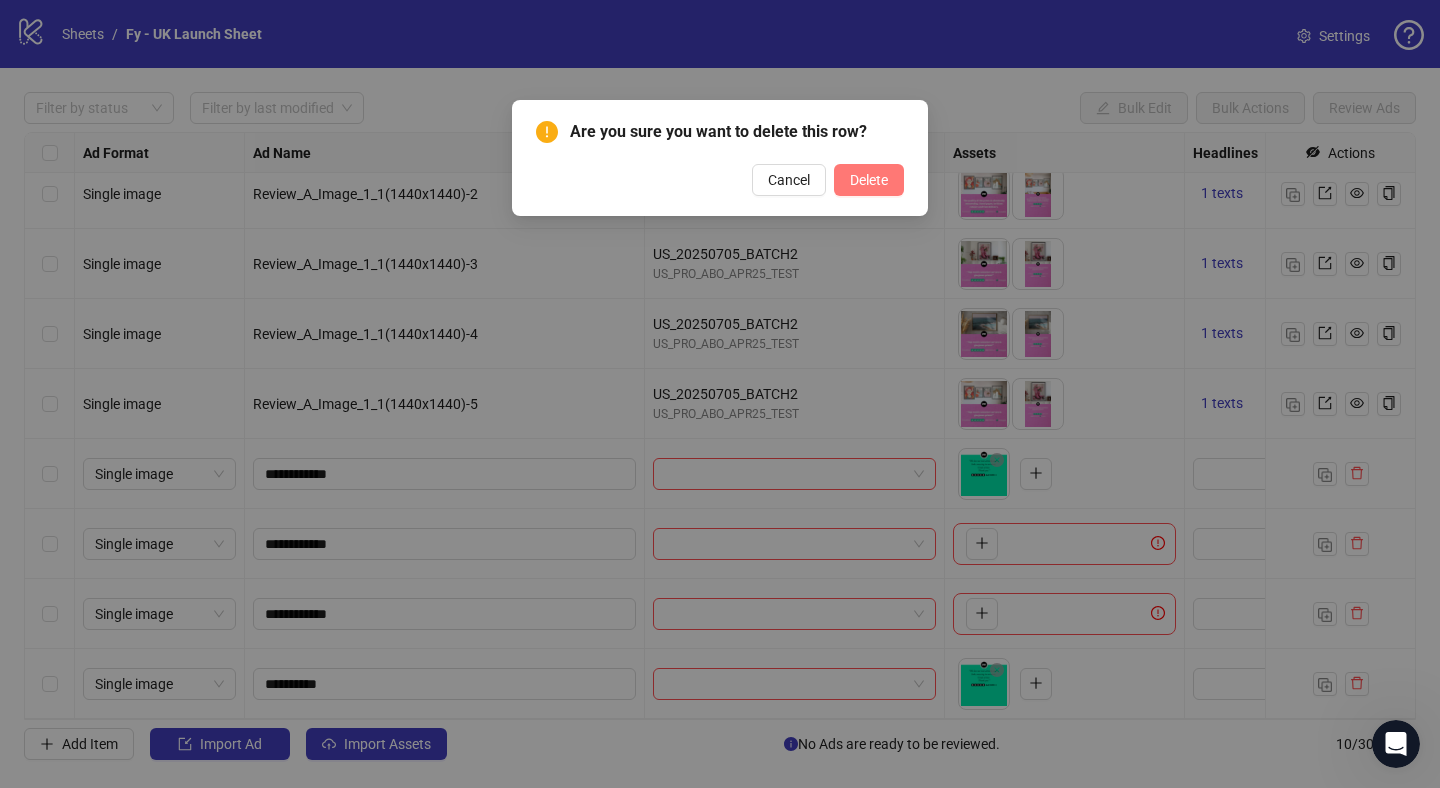 click on "Delete" at bounding box center (869, 180) 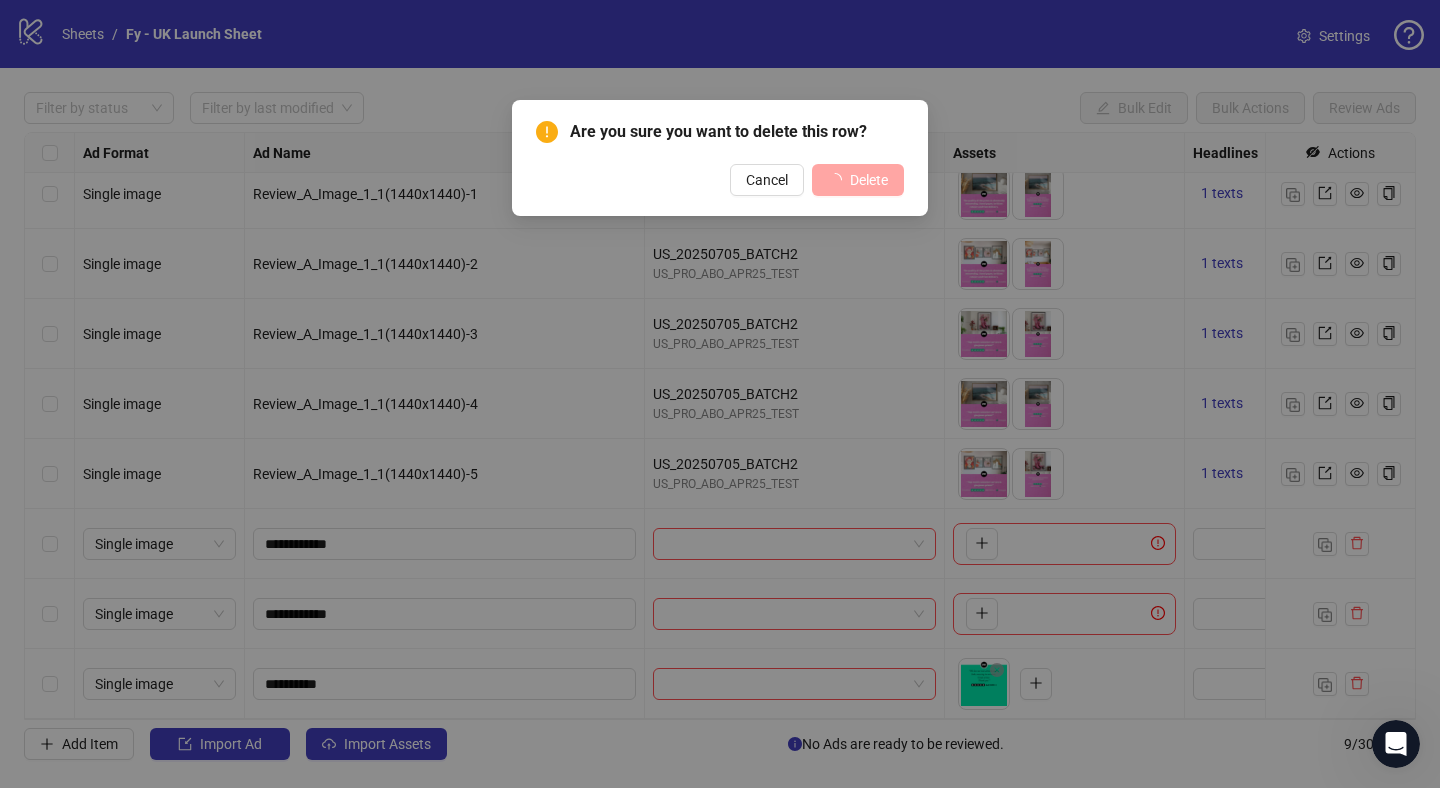 scroll, scrollTop: 84, scrollLeft: 0, axis: vertical 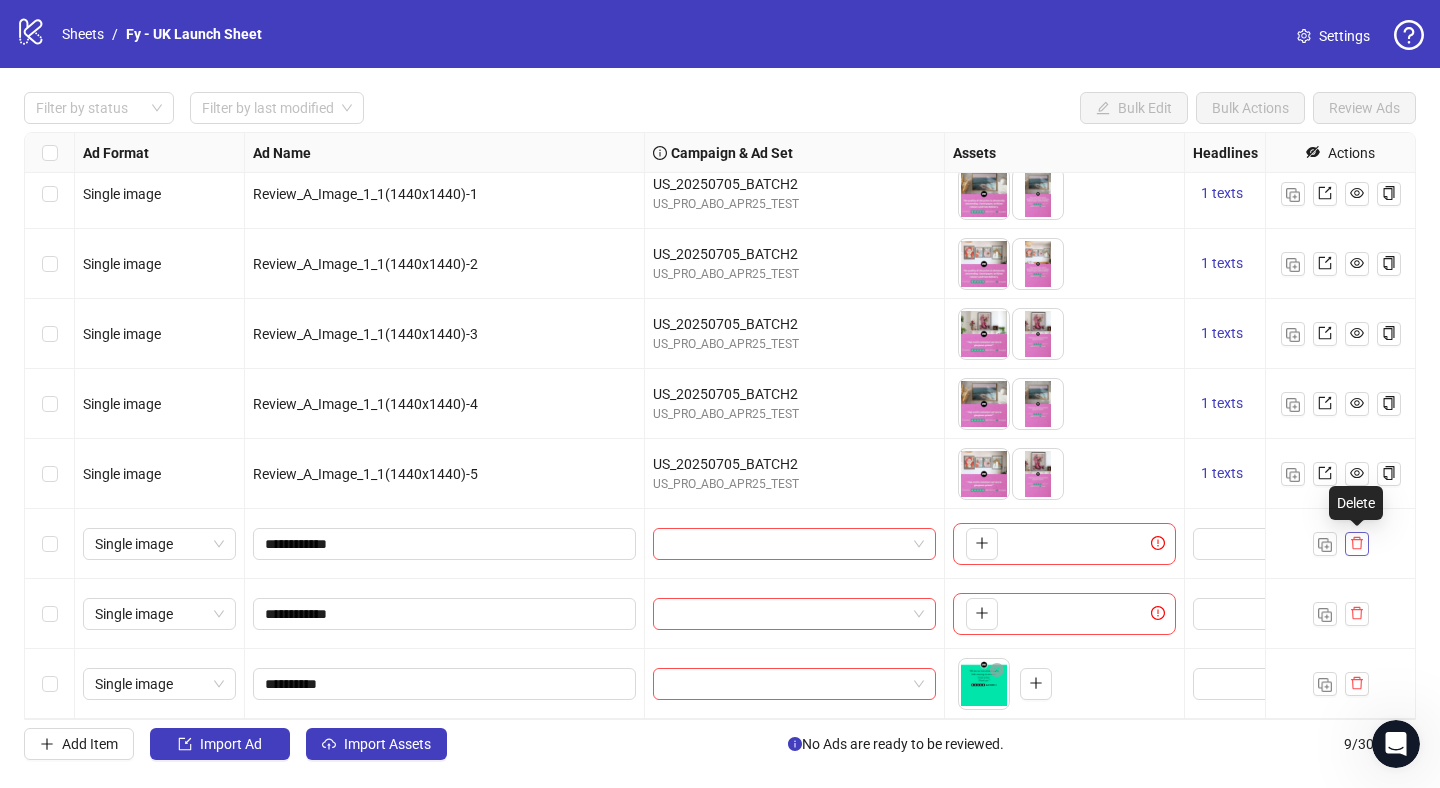 click 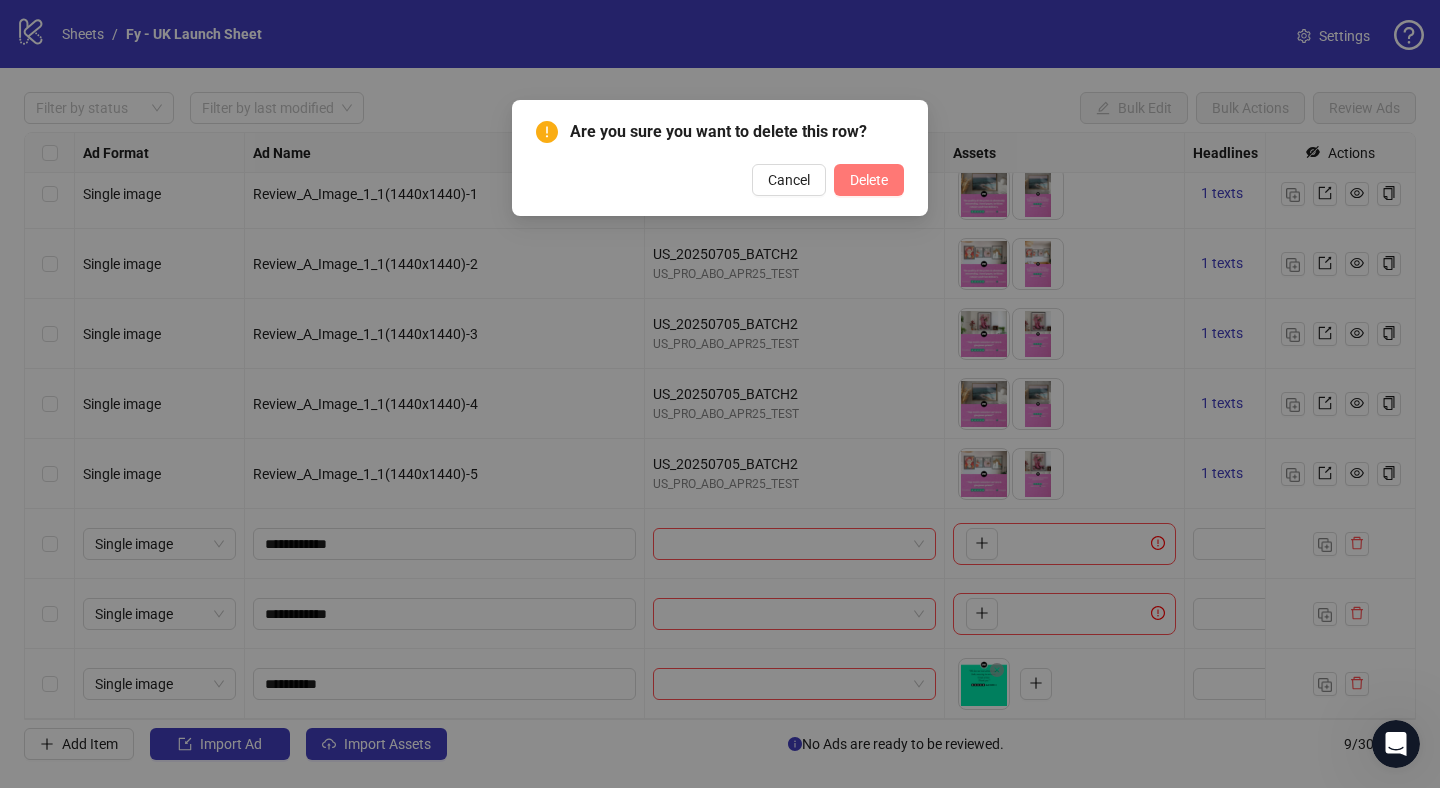 click on "Delete" at bounding box center [869, 180] 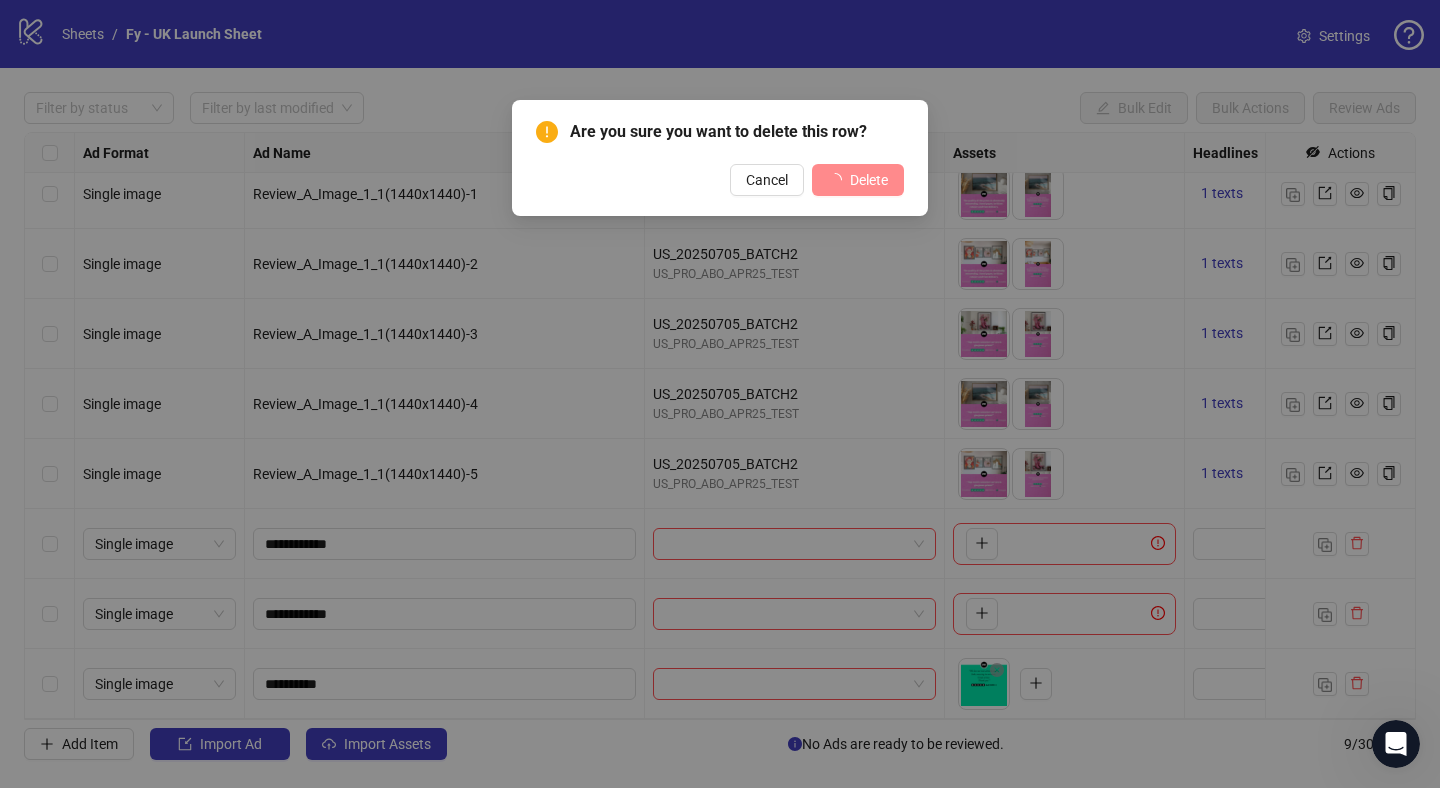 scroll, scrollTop: 14, scrollLeft: 0, axis: vertical 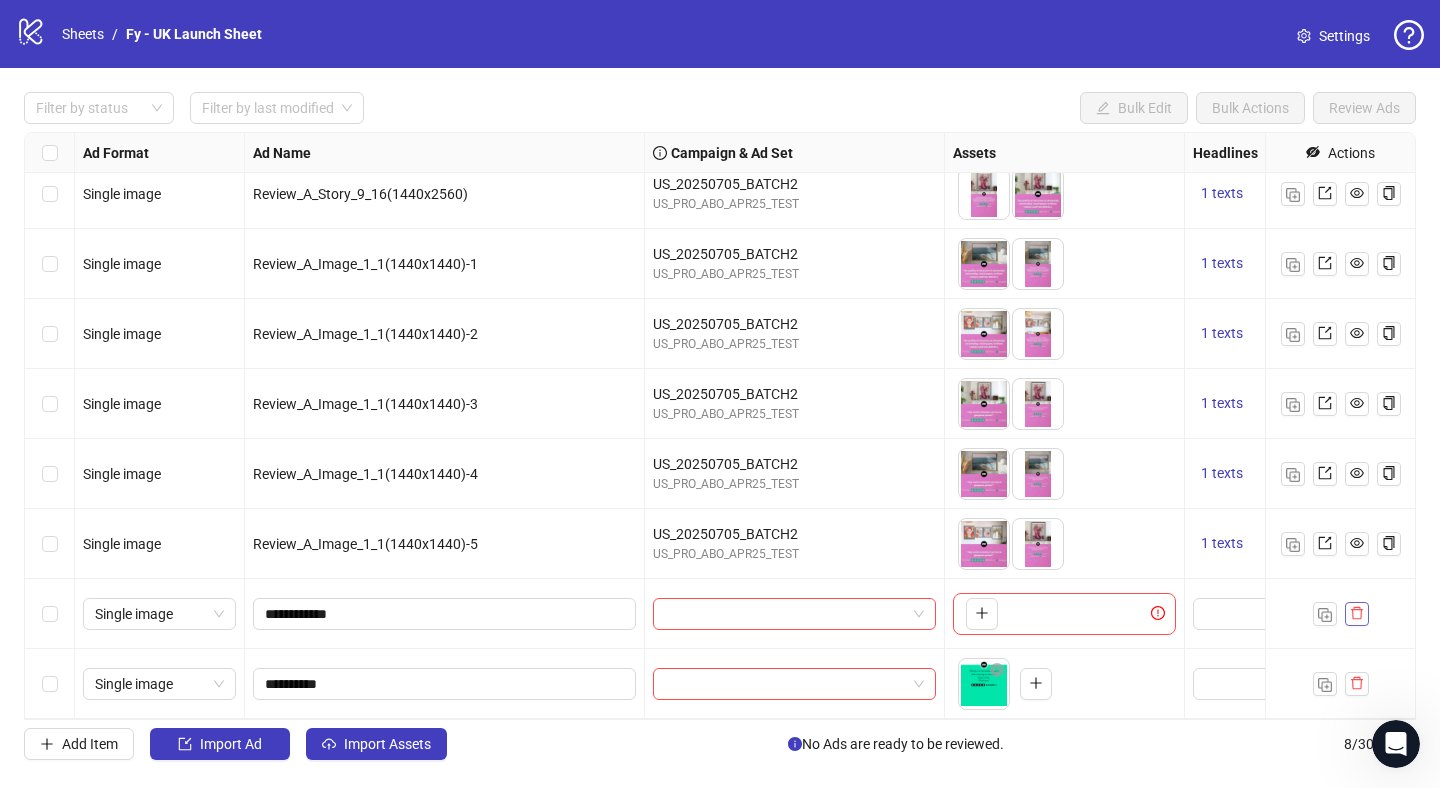 click at bounding box center [1357, 614] 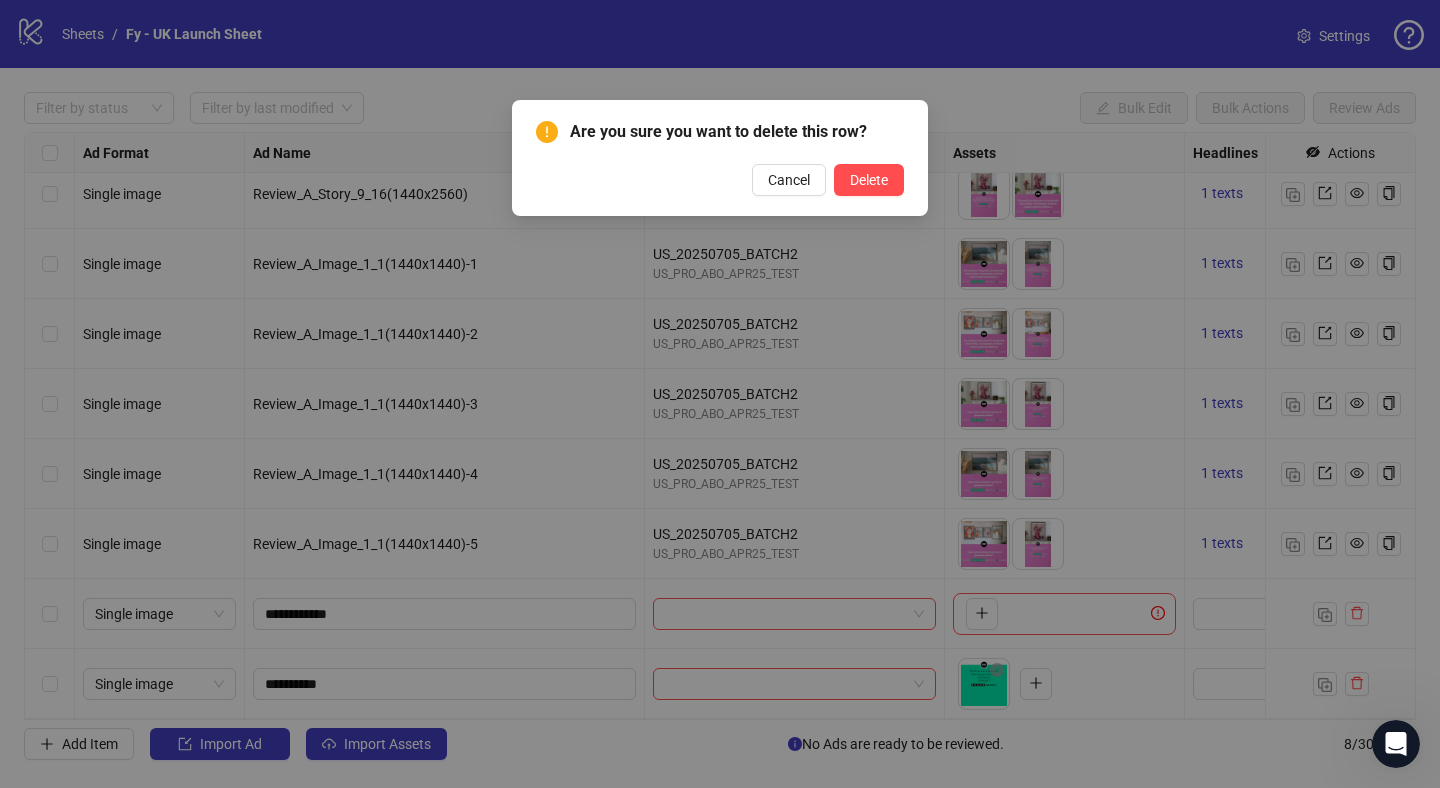 click on "Are you sure you want to delete this row? Cancel Delete" at bounding box center (720, 158) 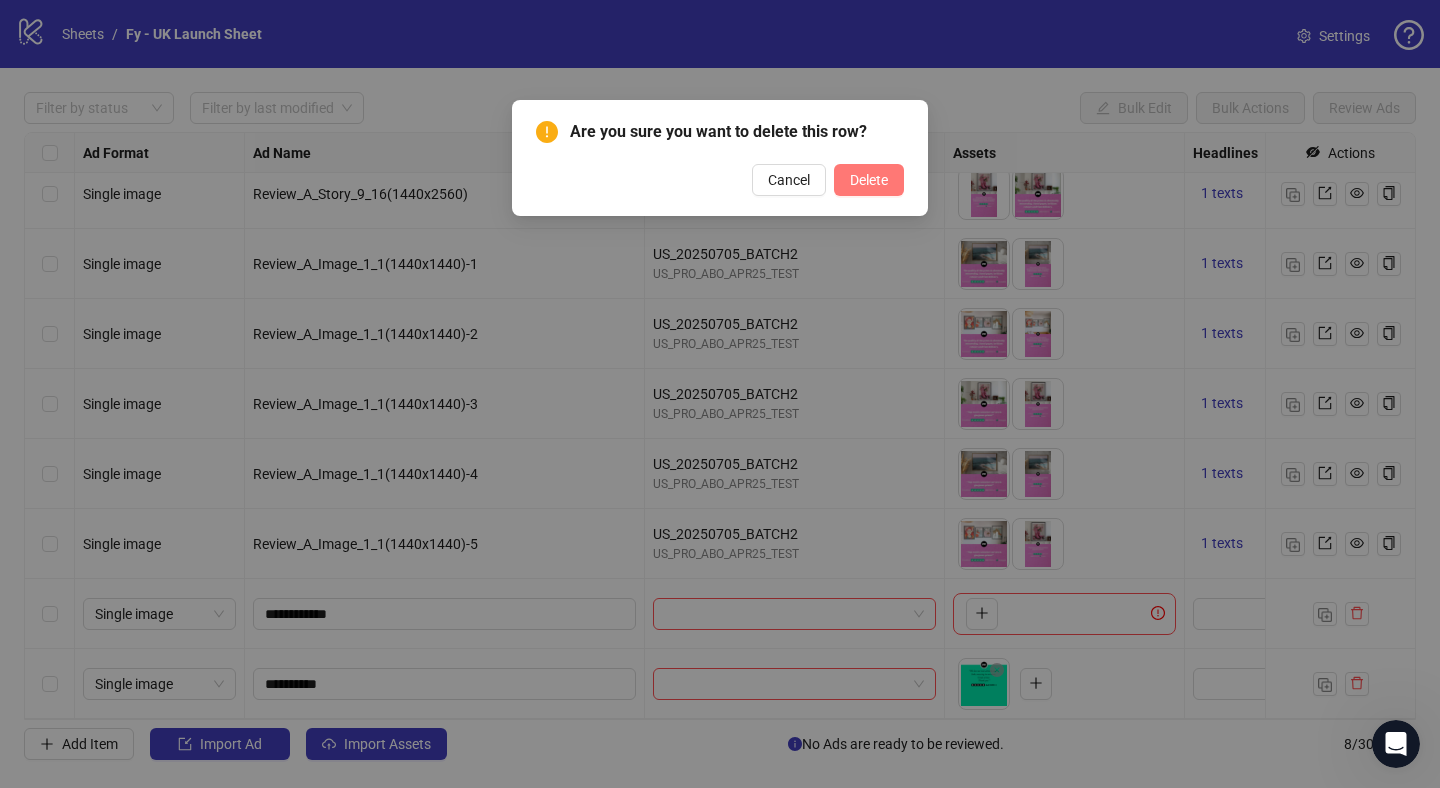 click on "Delete" at bounding box center (869, 180) 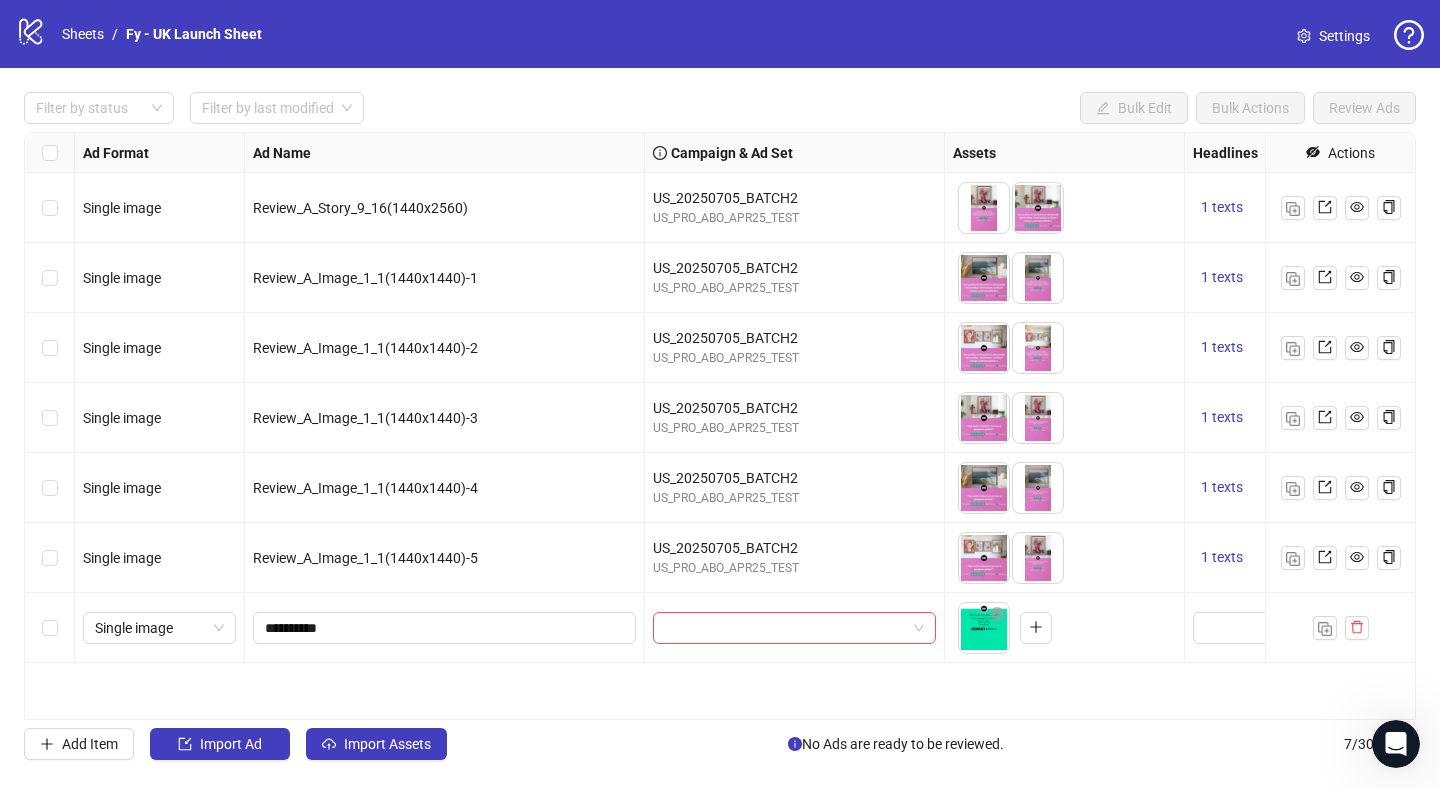 scroll, scrollTop: 0, scrollLeft: 0, axis: both 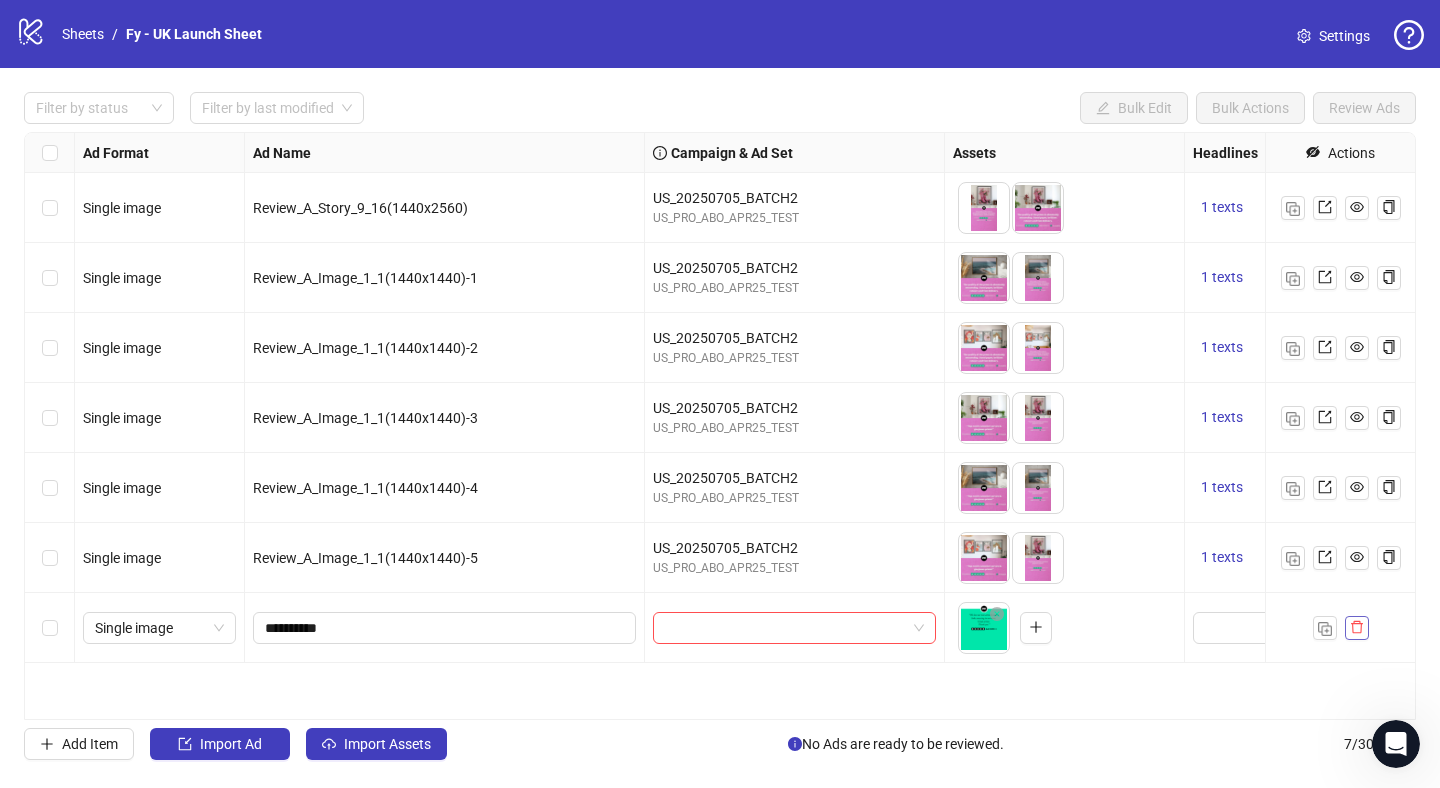 click 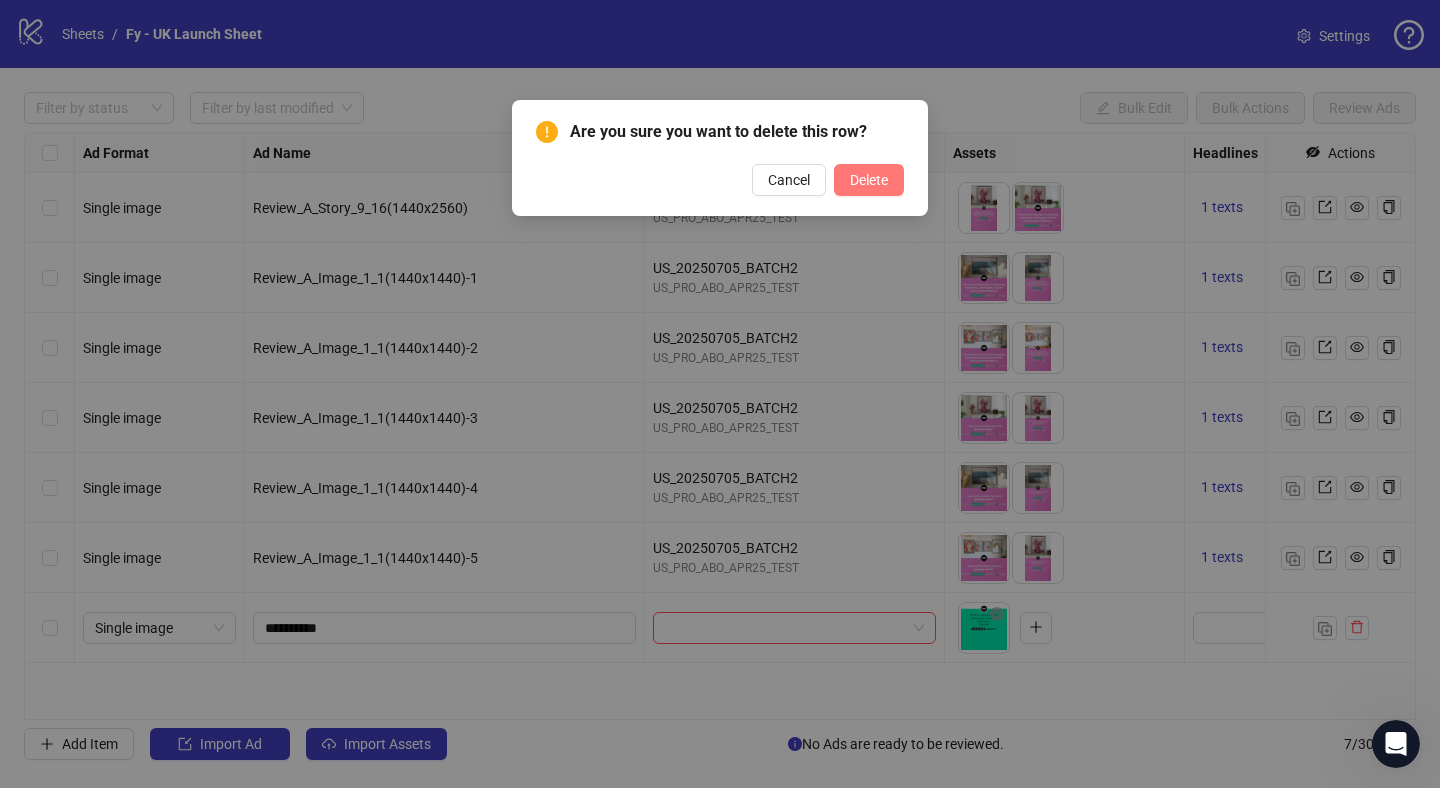 click on "Delete" at bounding box center (869, 180) 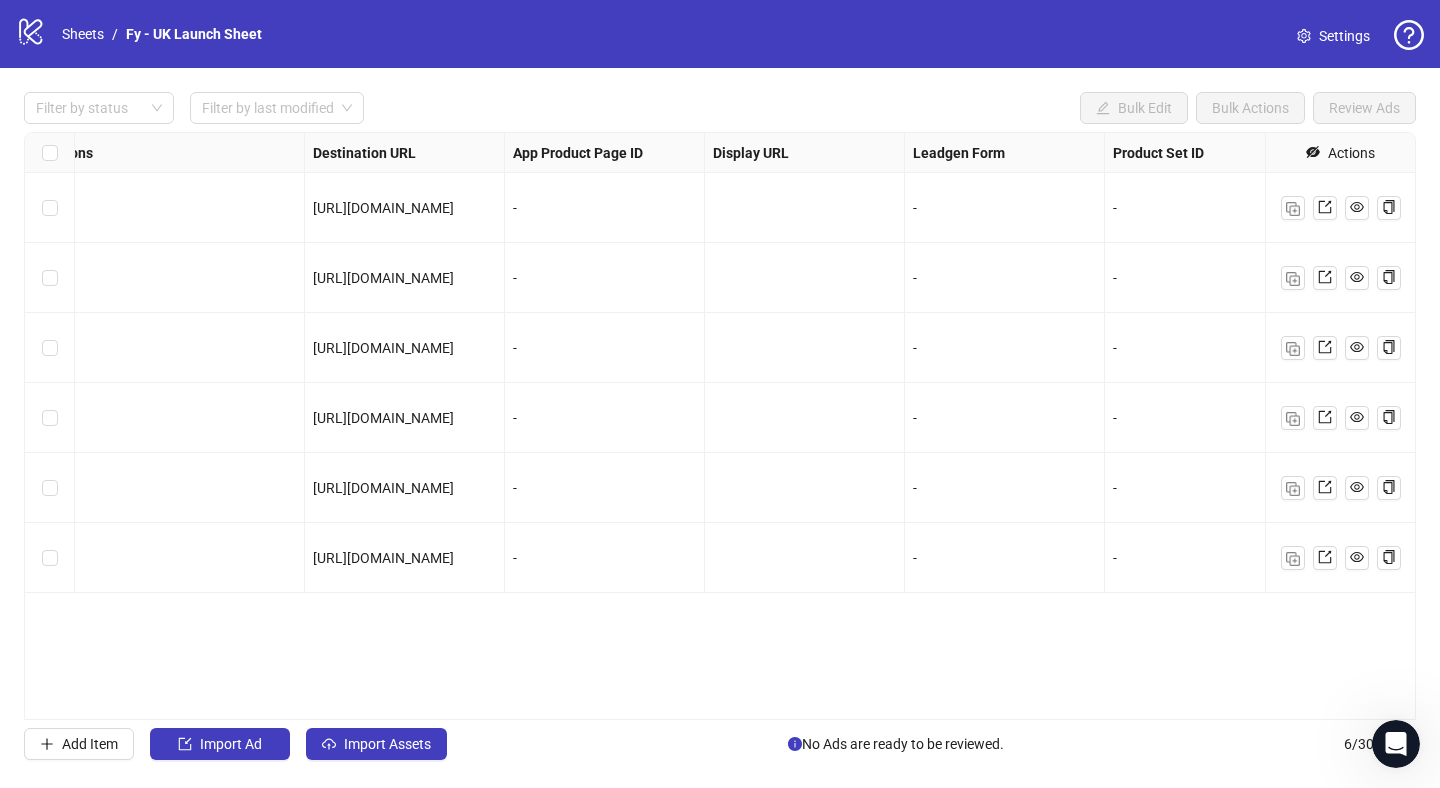 scroll, scrollTop: 0, scrollLeft: 1281, axis: horizontal 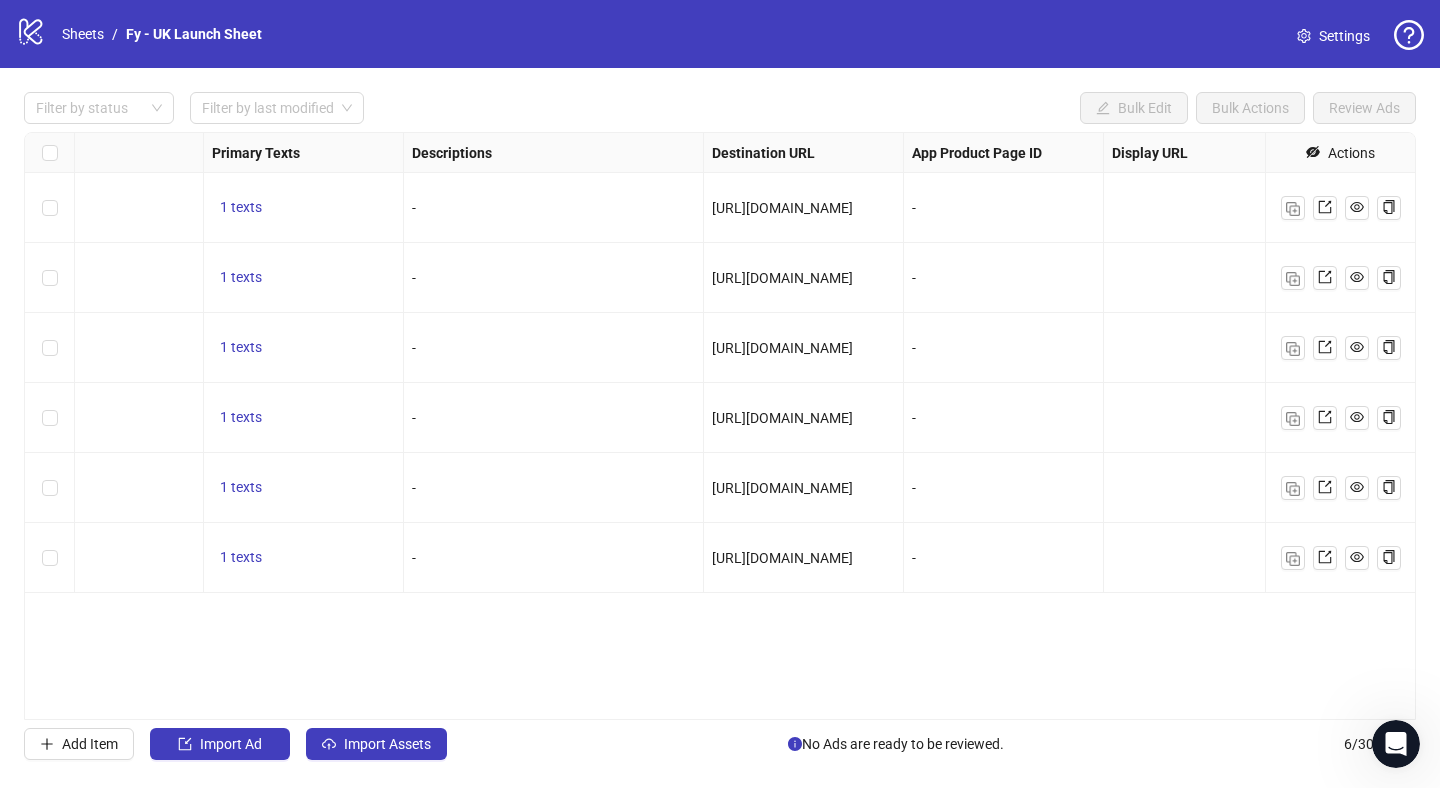 click on "[URL][DOMAIN_NAME]" at bounding box center [782, 208] 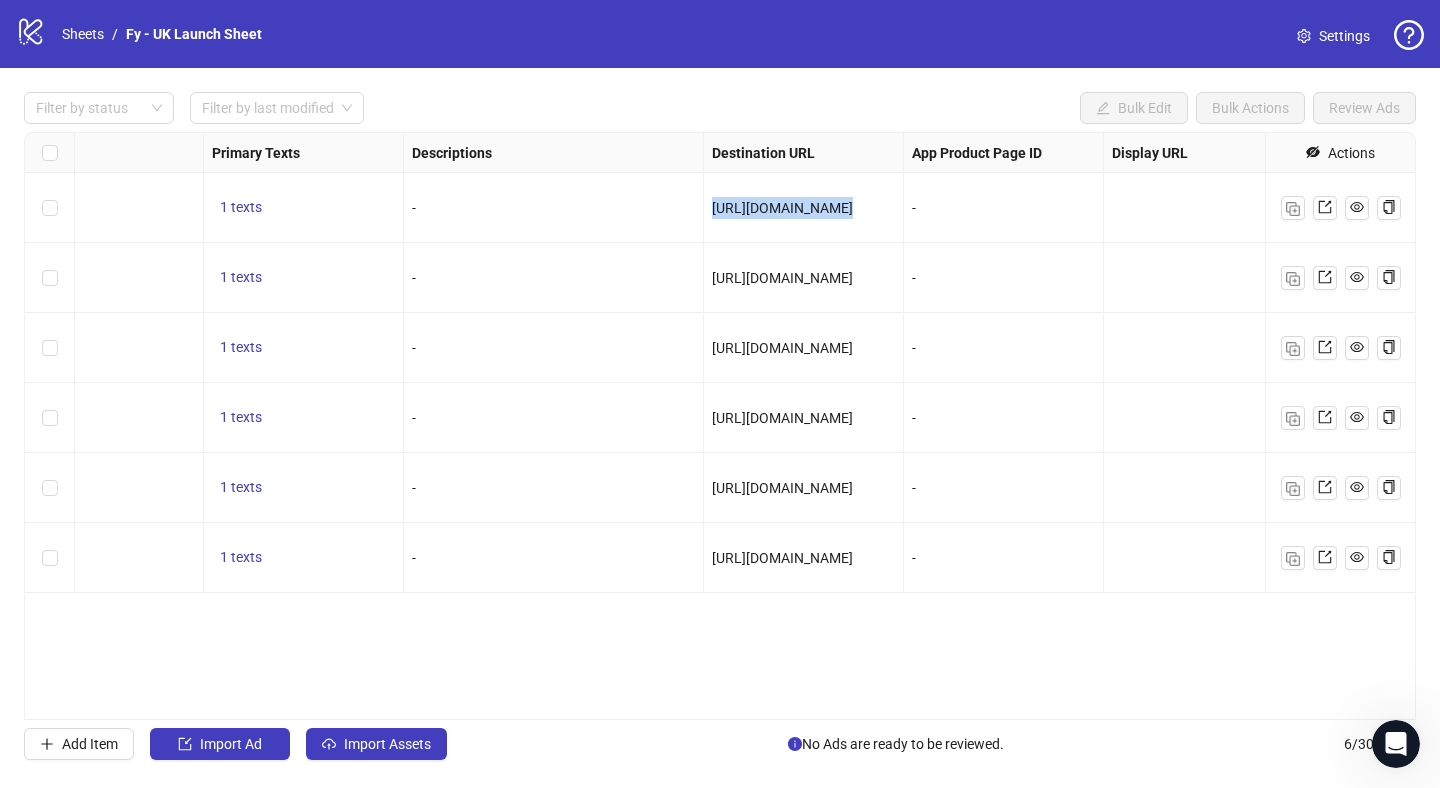 click on "[URL][DOMAIN_NAME]" at bounding box center [782, 208] 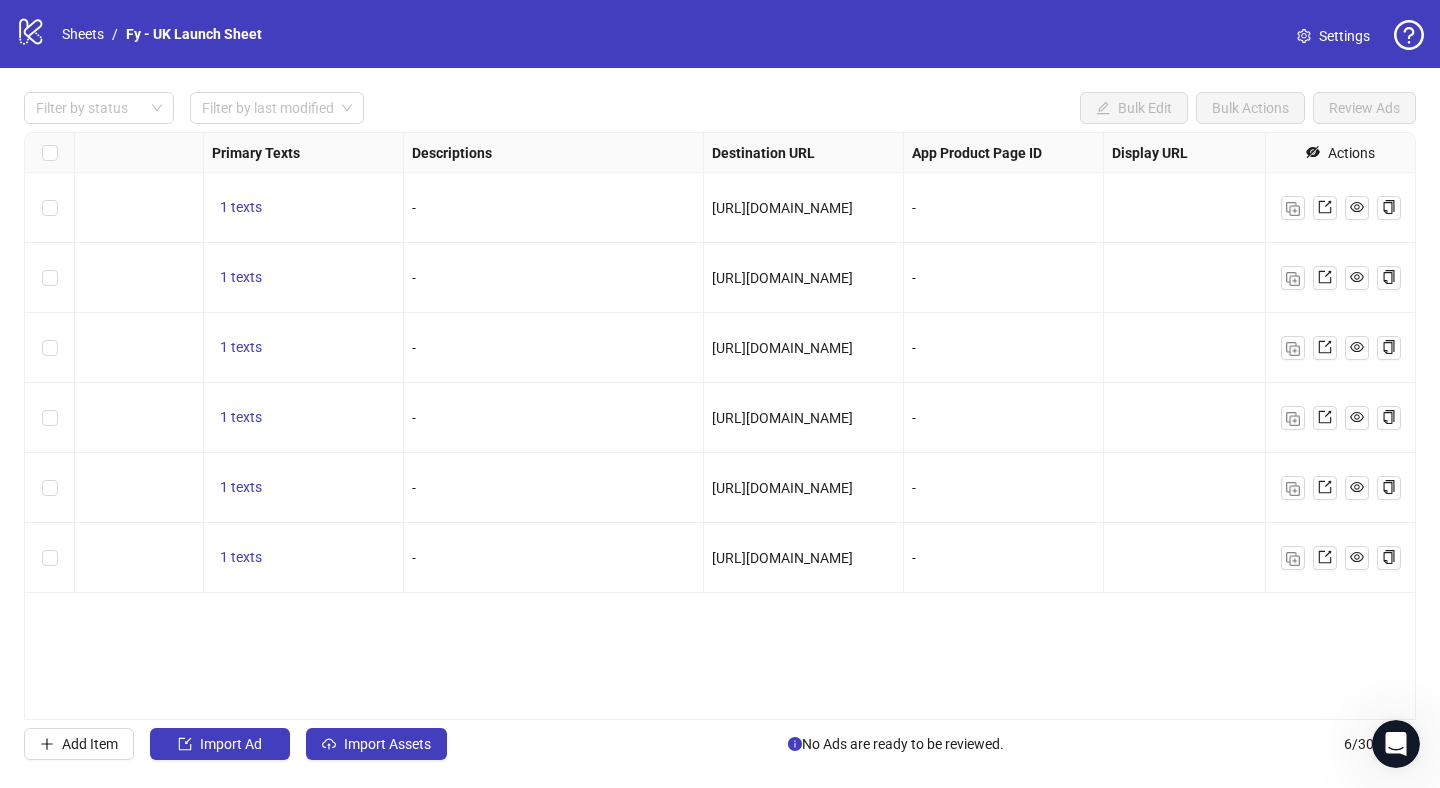 click on "logo/logo-mobile Sheets / Fy - UK Launch Sheet Settings" at bounding box center (720, 34) 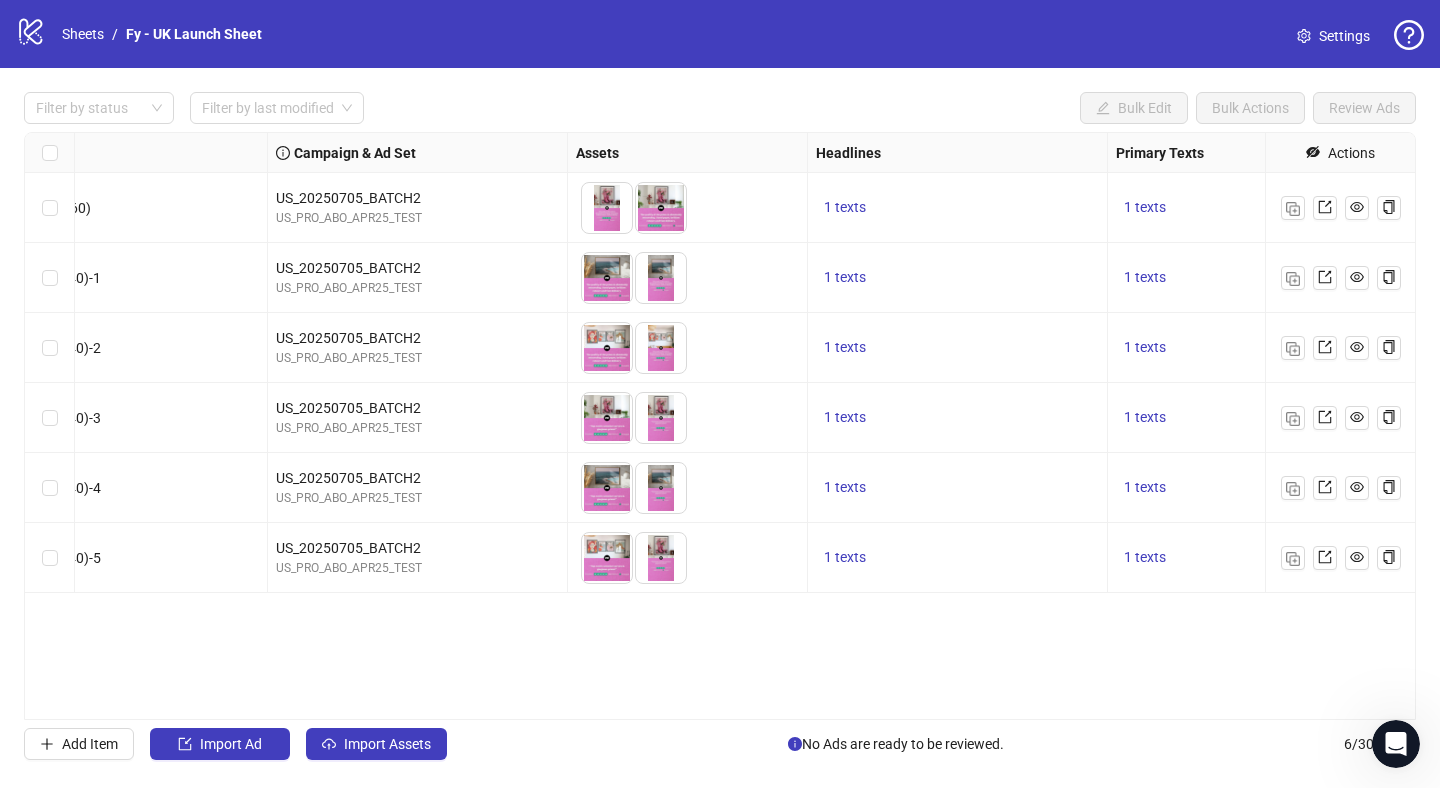 scroll, scrollTop: 0, scrollLeft: 0, axis: both 